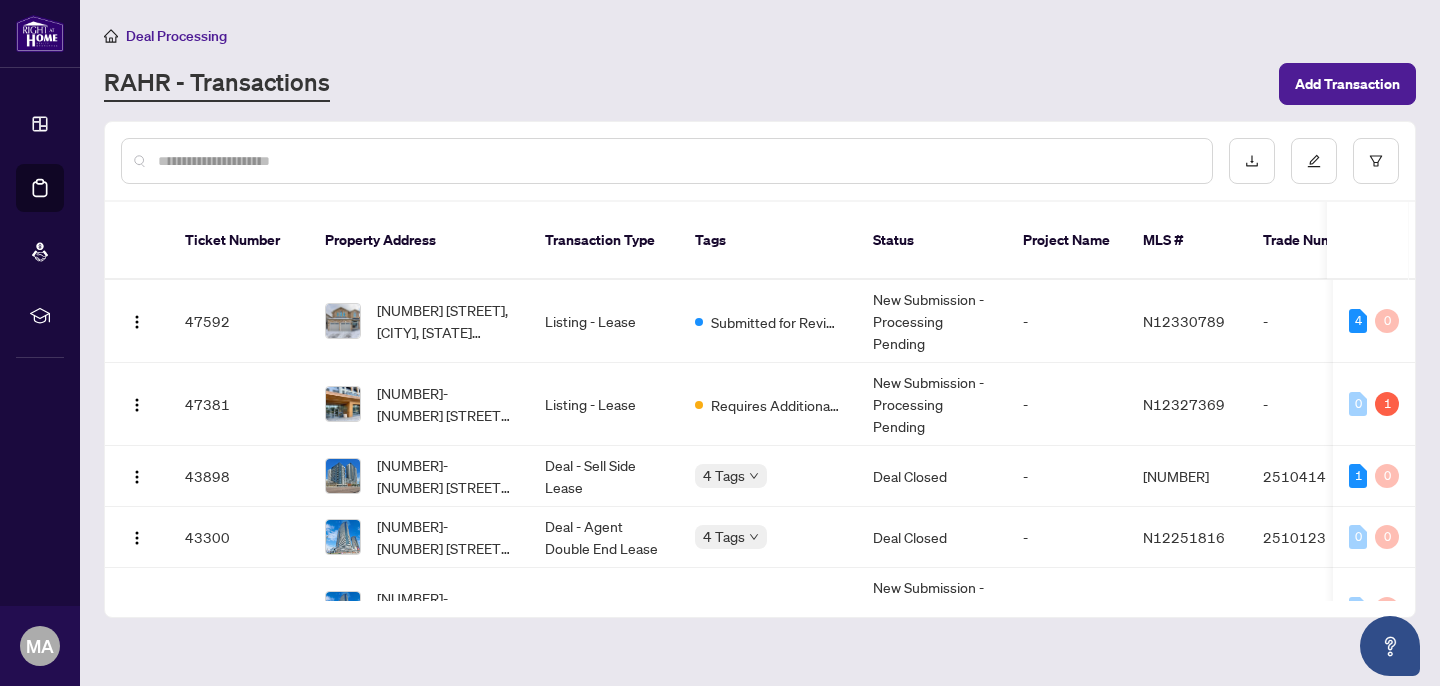 scroll, scrollTop: 0, scrollLeft: 0, axis: both 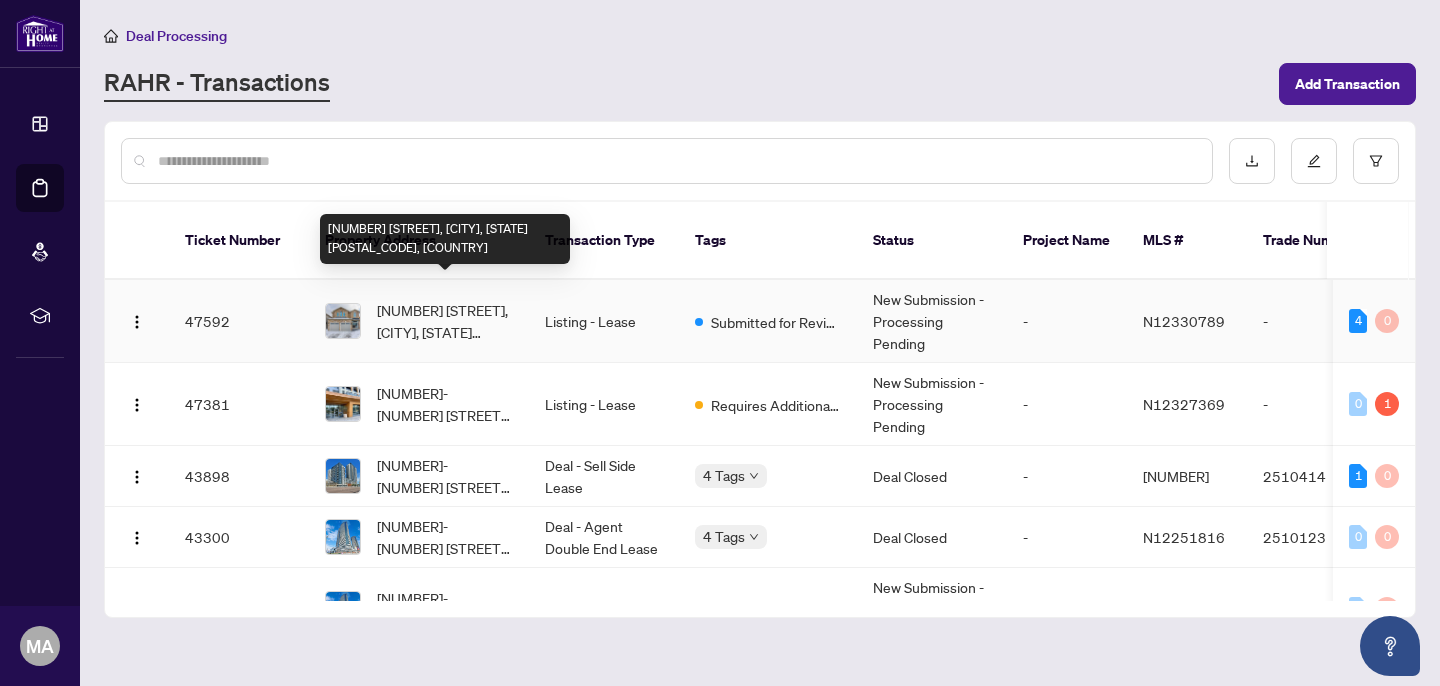 click on "[NUMBER] [STREET], [CITY], [STATE] [POSTAL_CODE], [COUNTRY]" at bounding box center (445, 321) 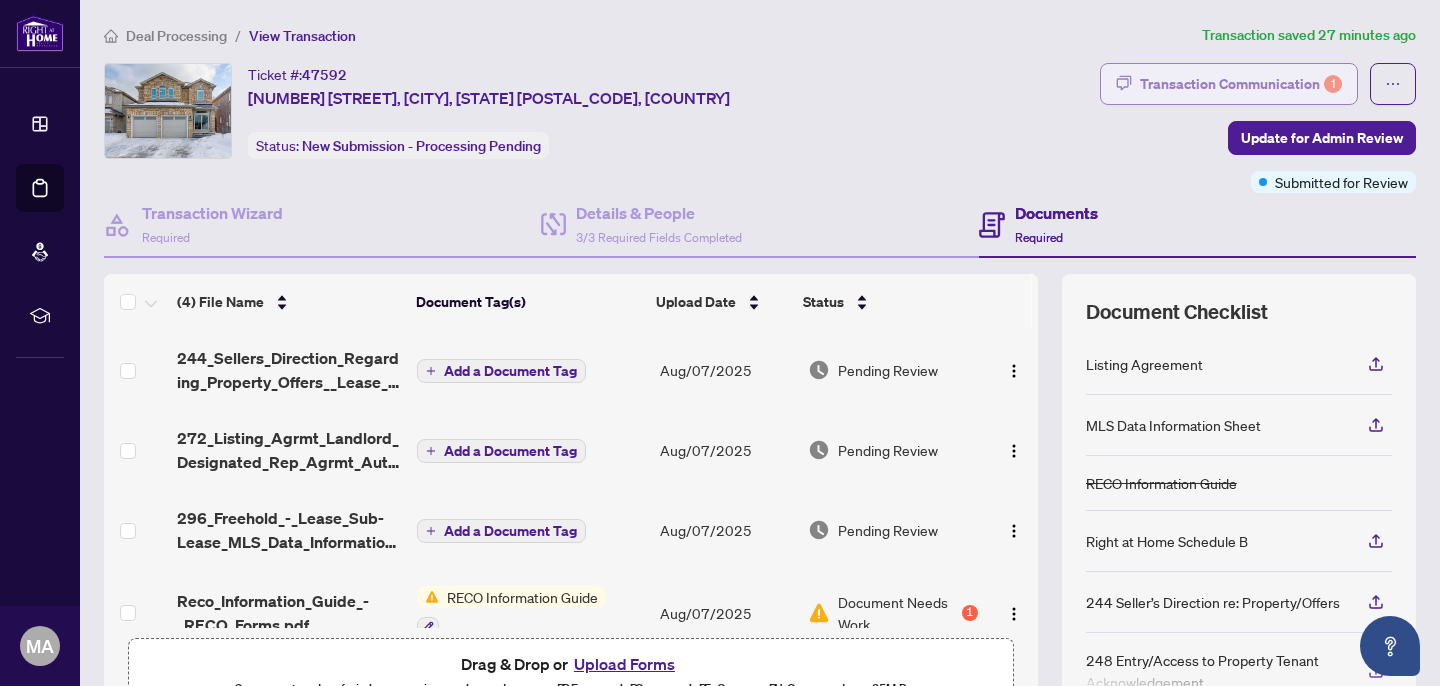 click on "Transaction Communication 1" at bounding box center [1229, 84] 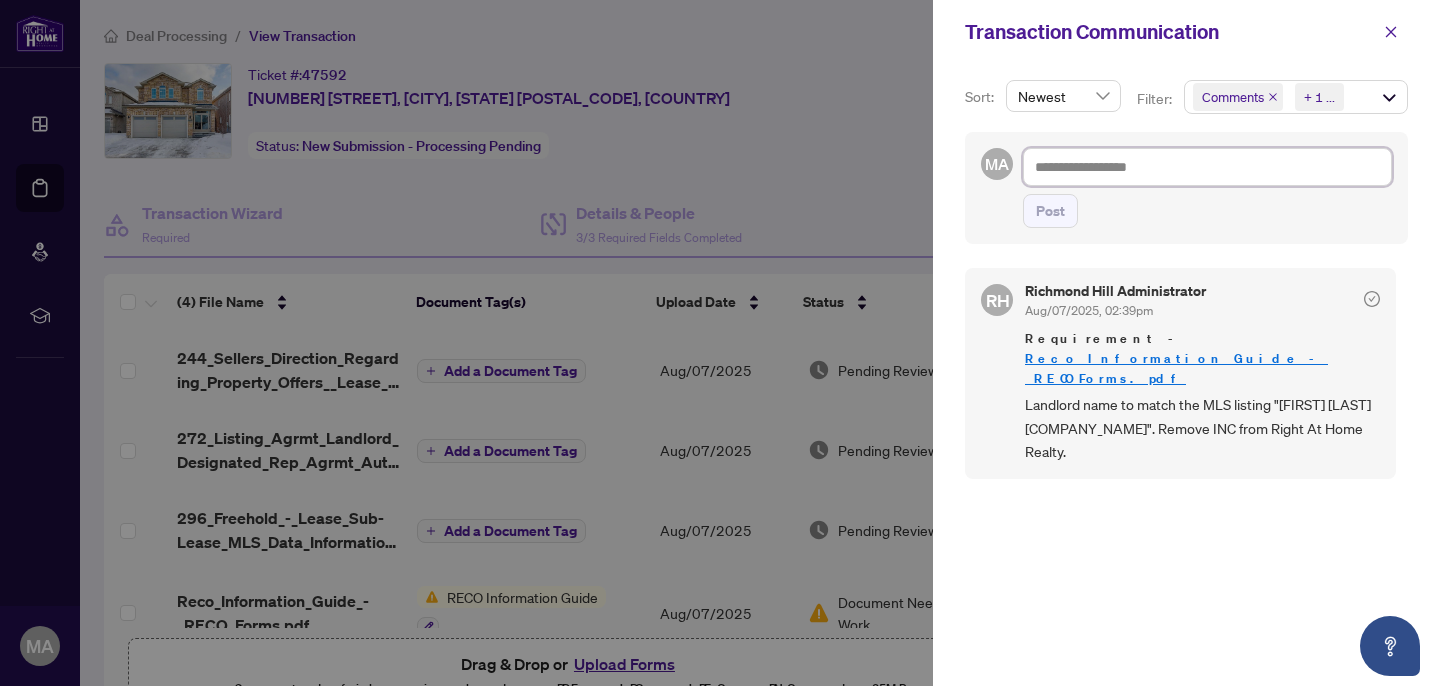 click at bounding box center (1207, 167) 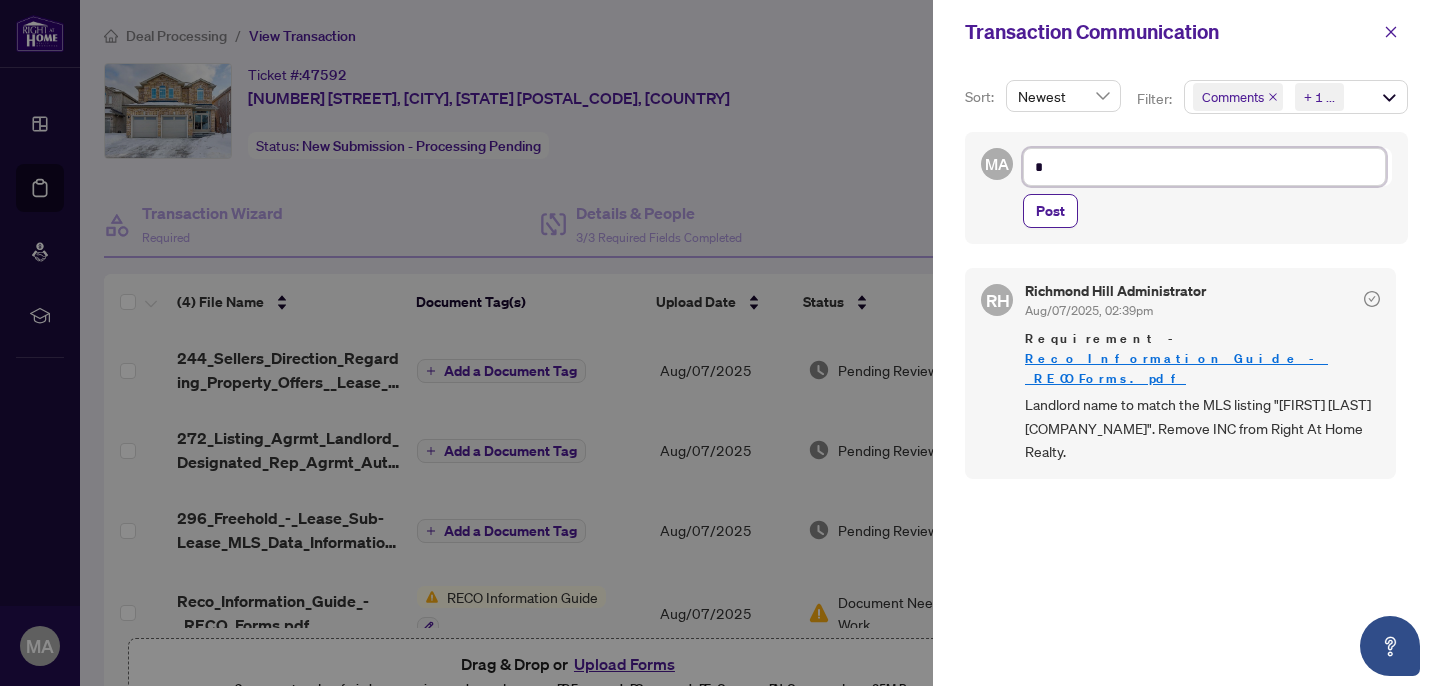 type on "**" 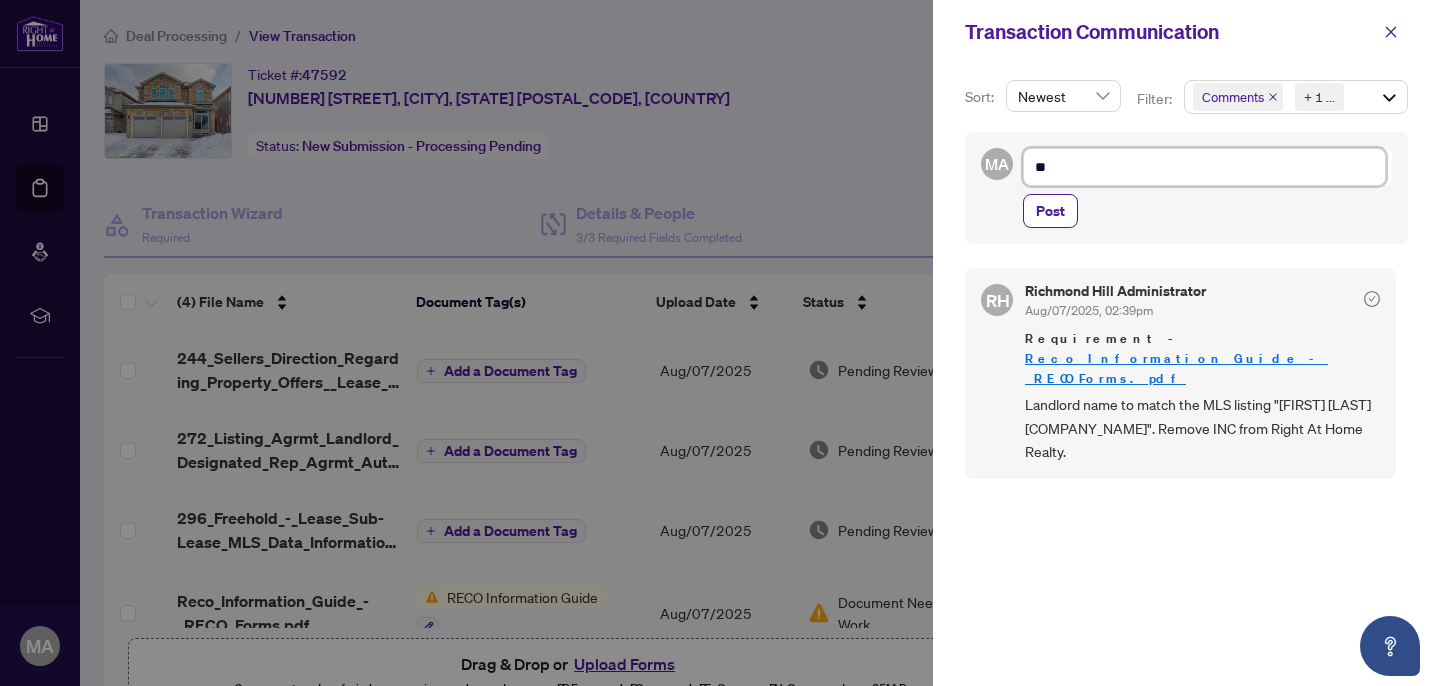 type on "***" 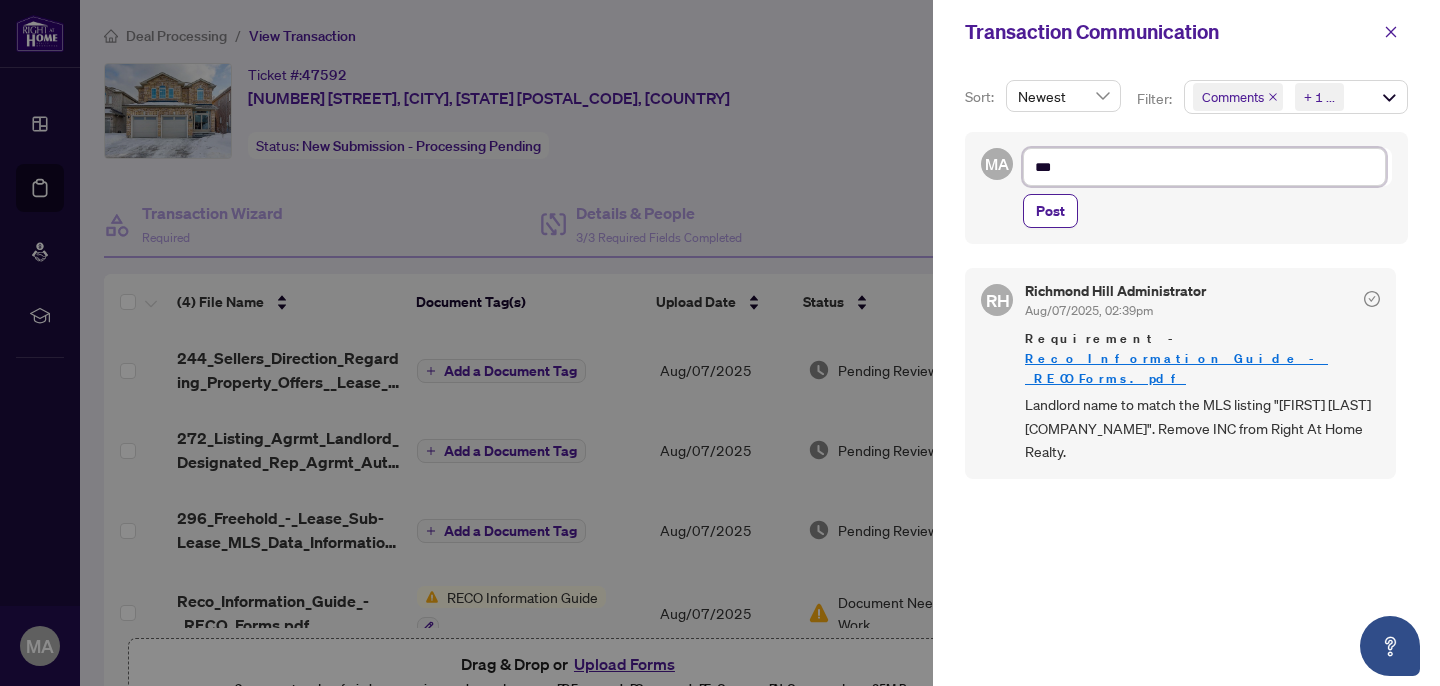 type on "****" 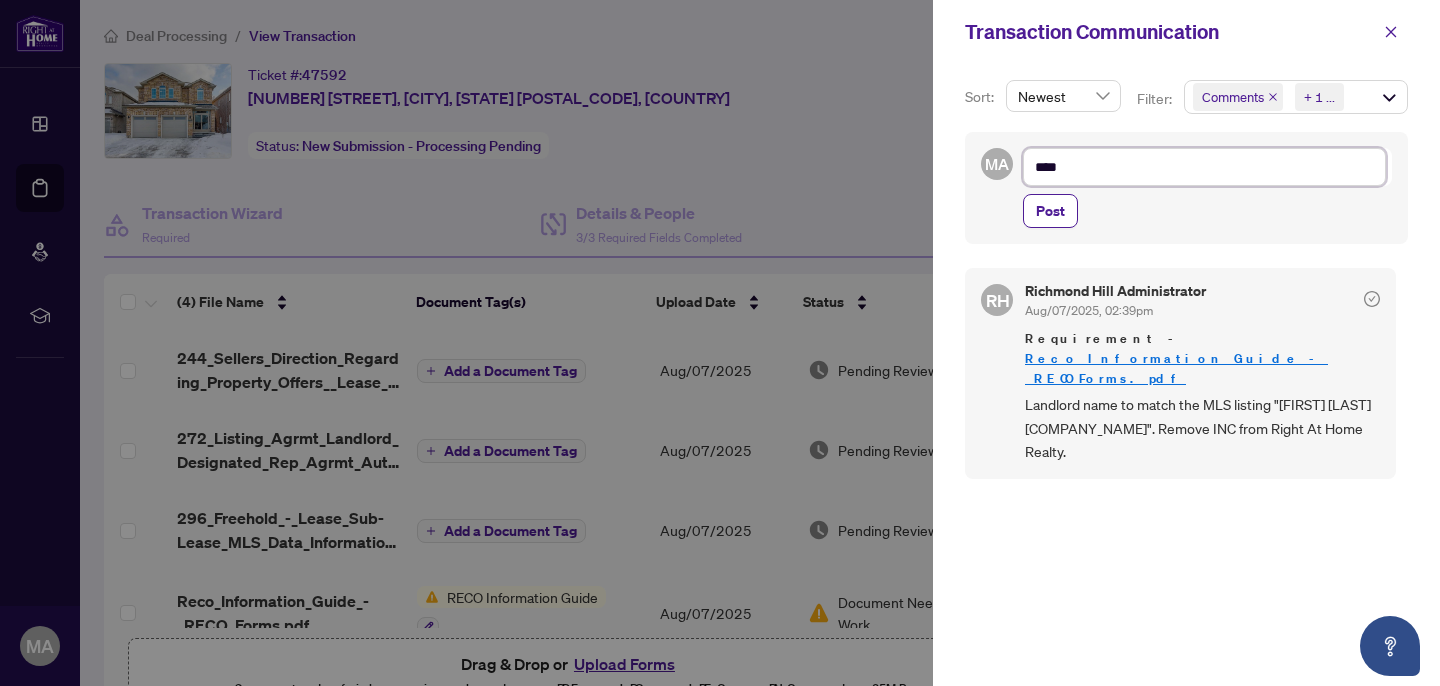 type on "*****" 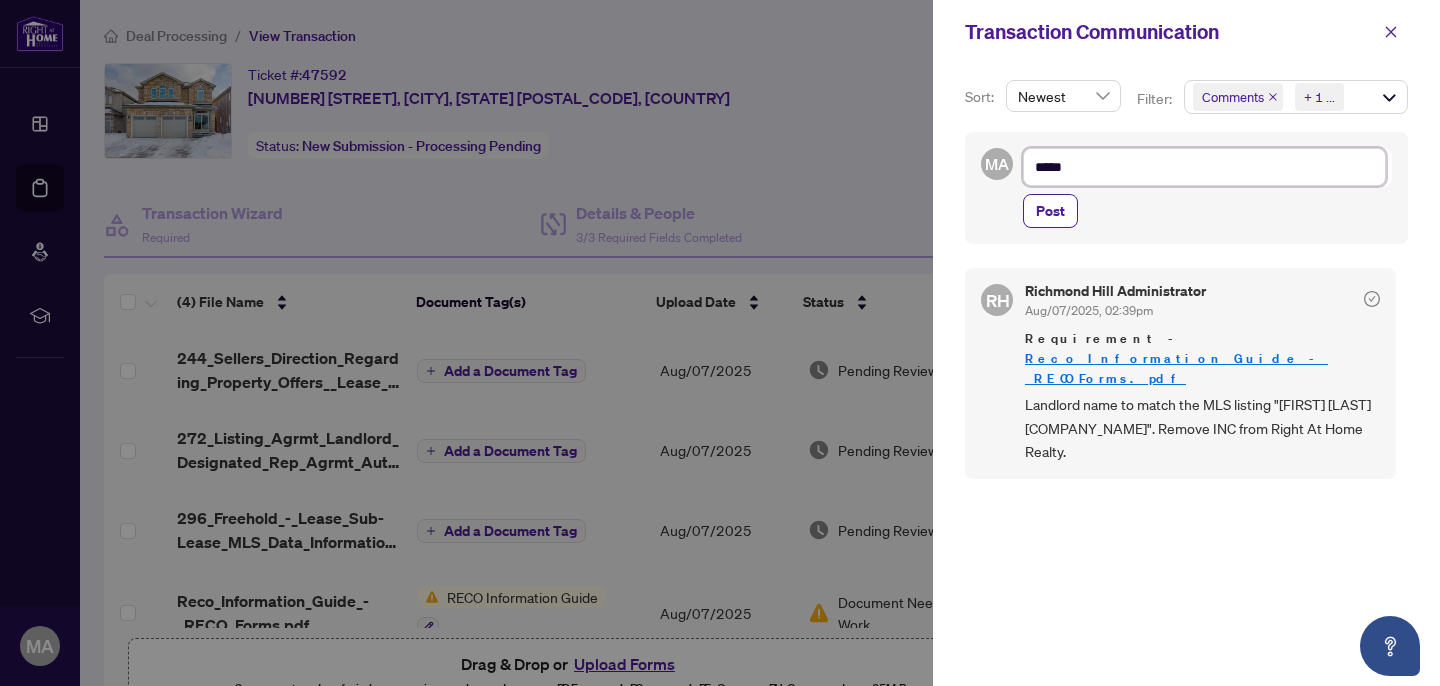type on "******" 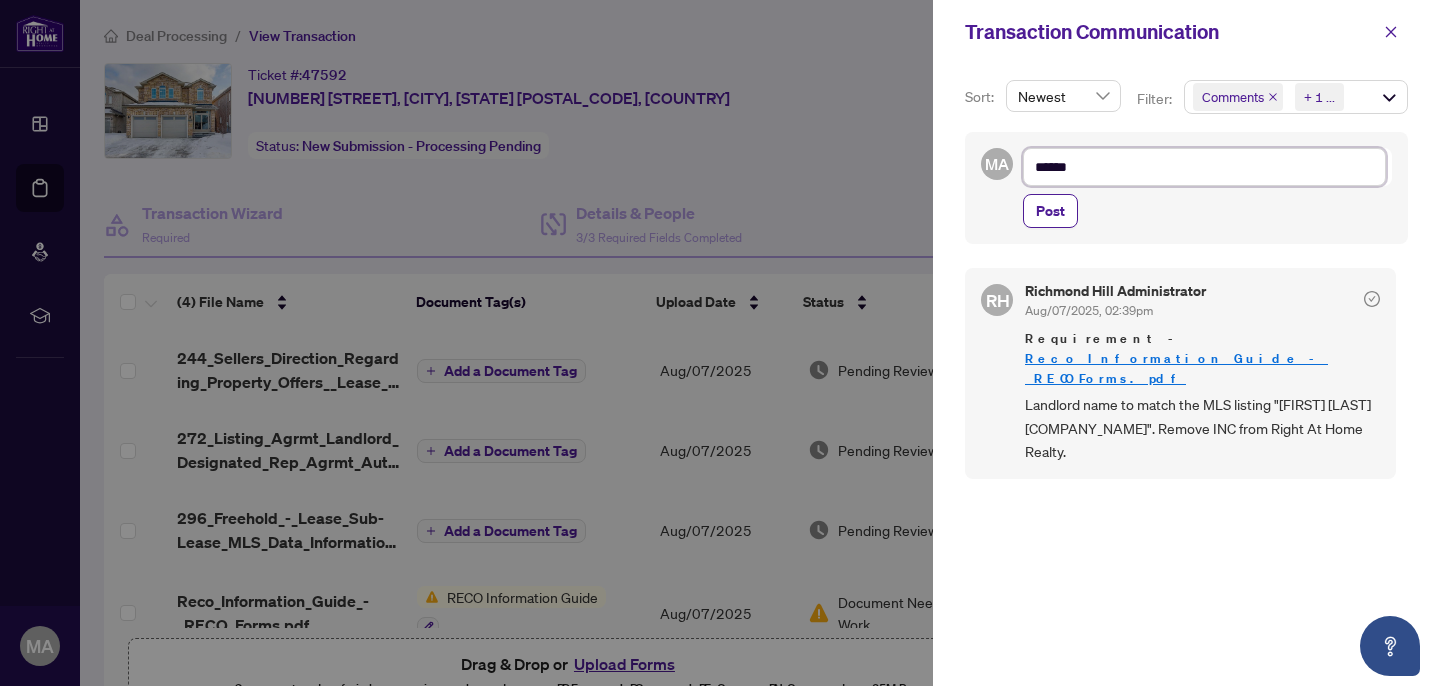 type on "******" 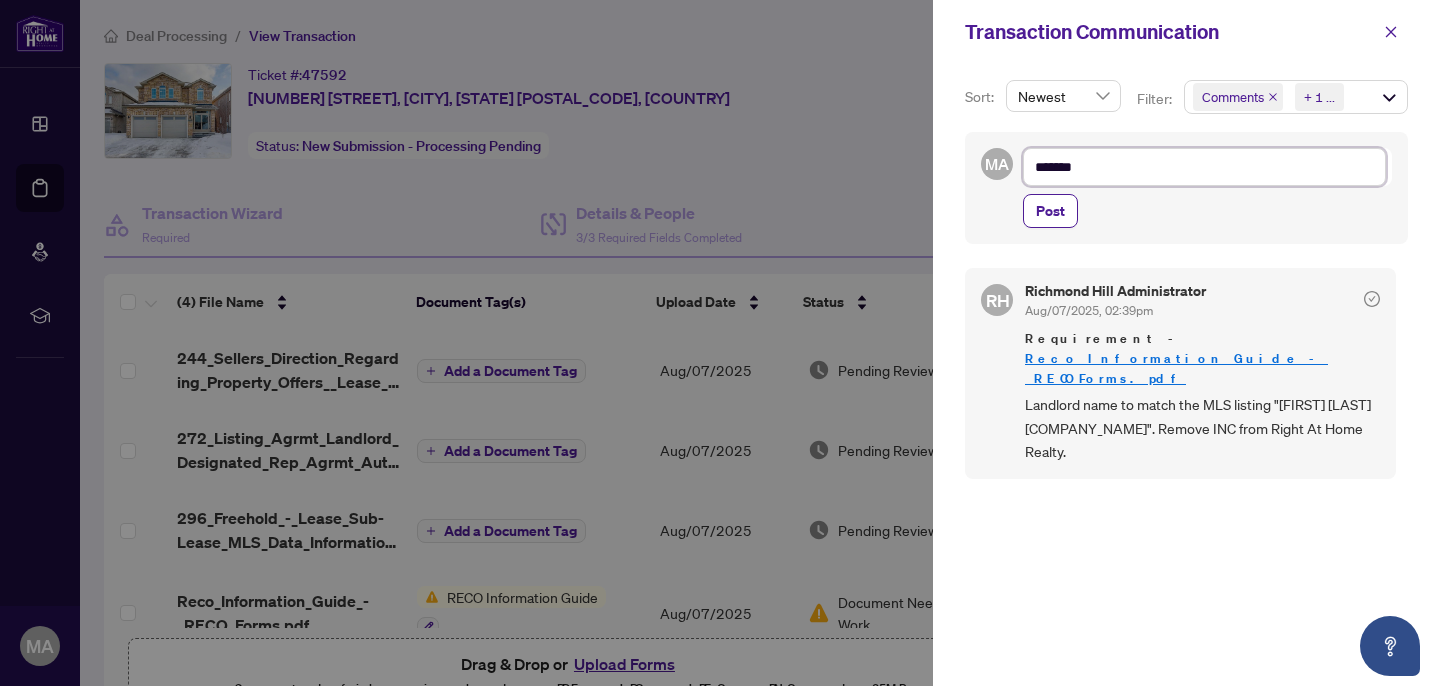 type on "********" 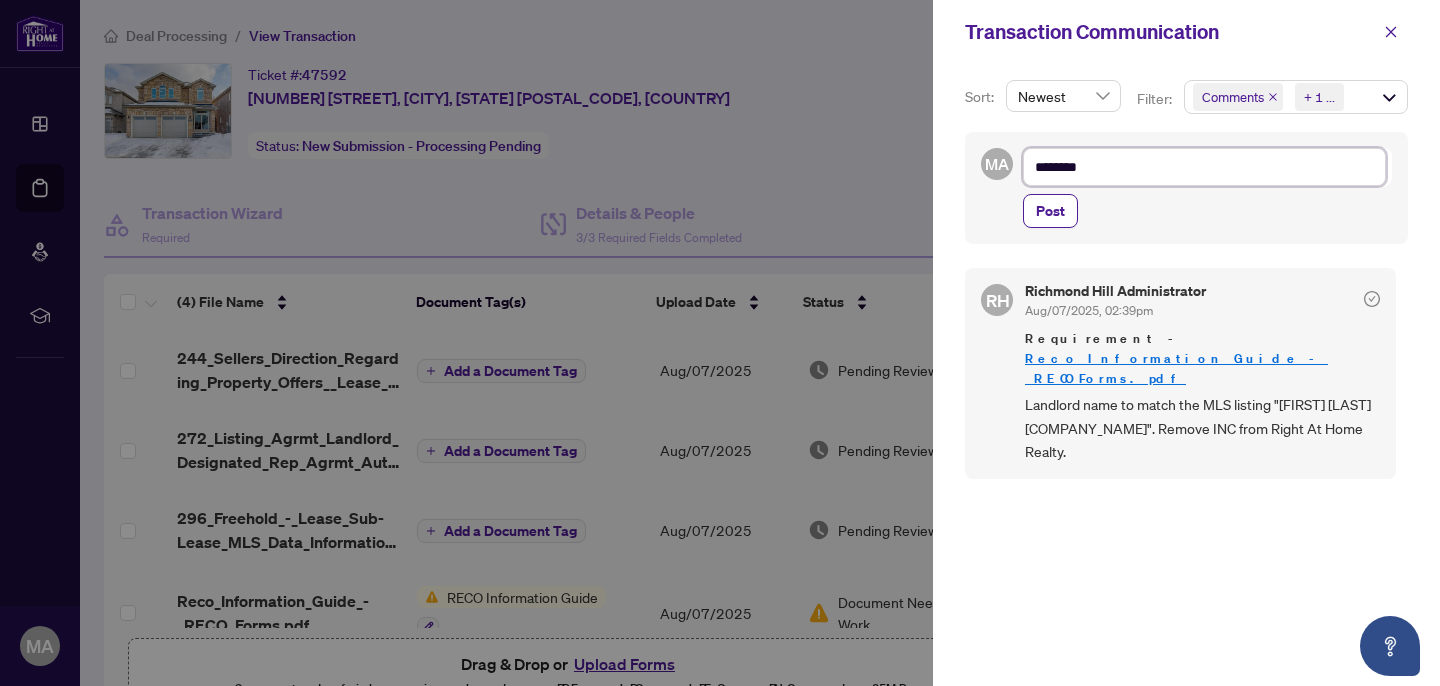 type on "*********" 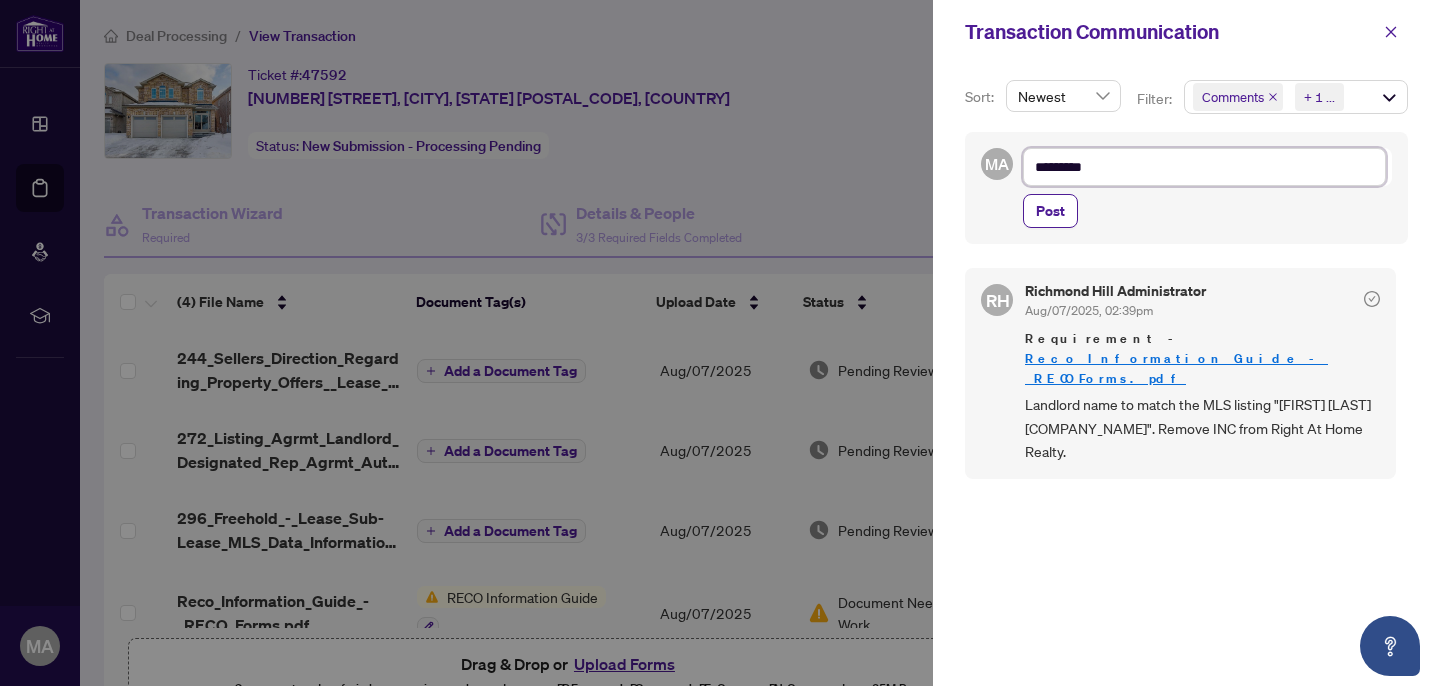 type on "**********" 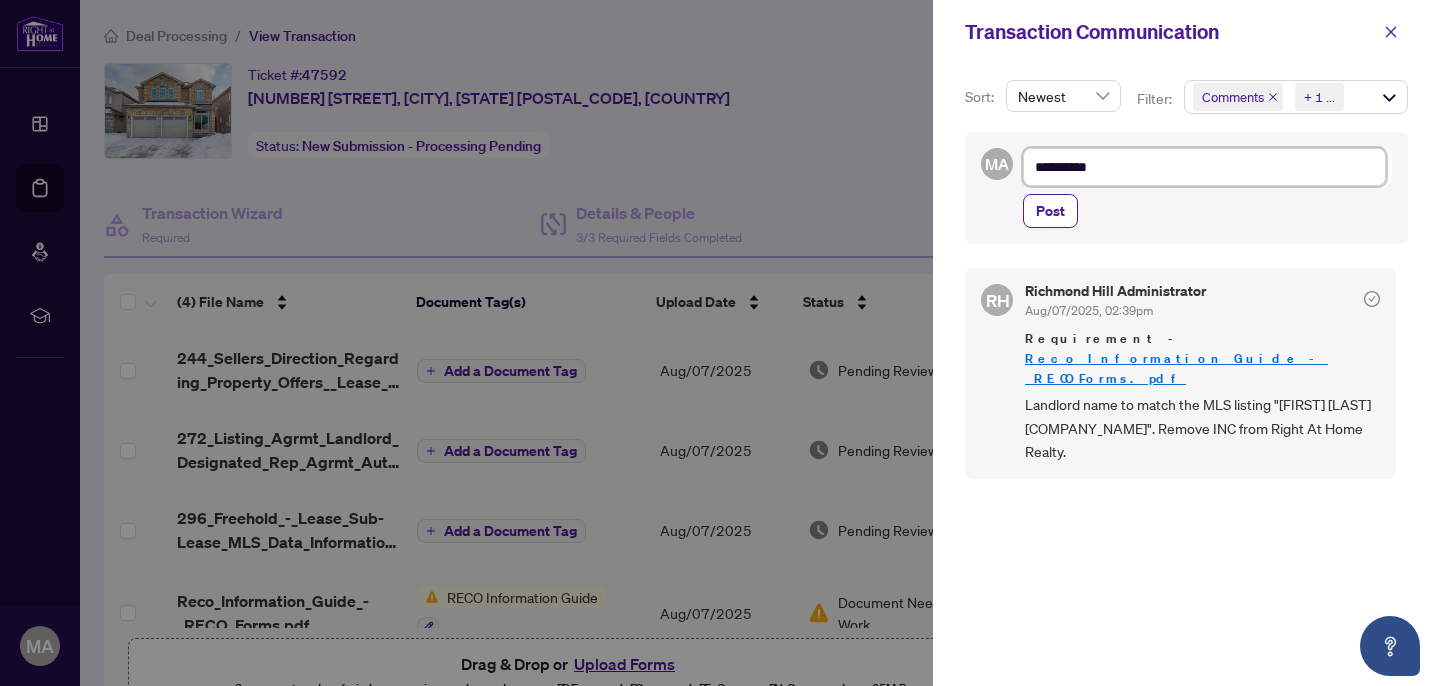 type on "**********" 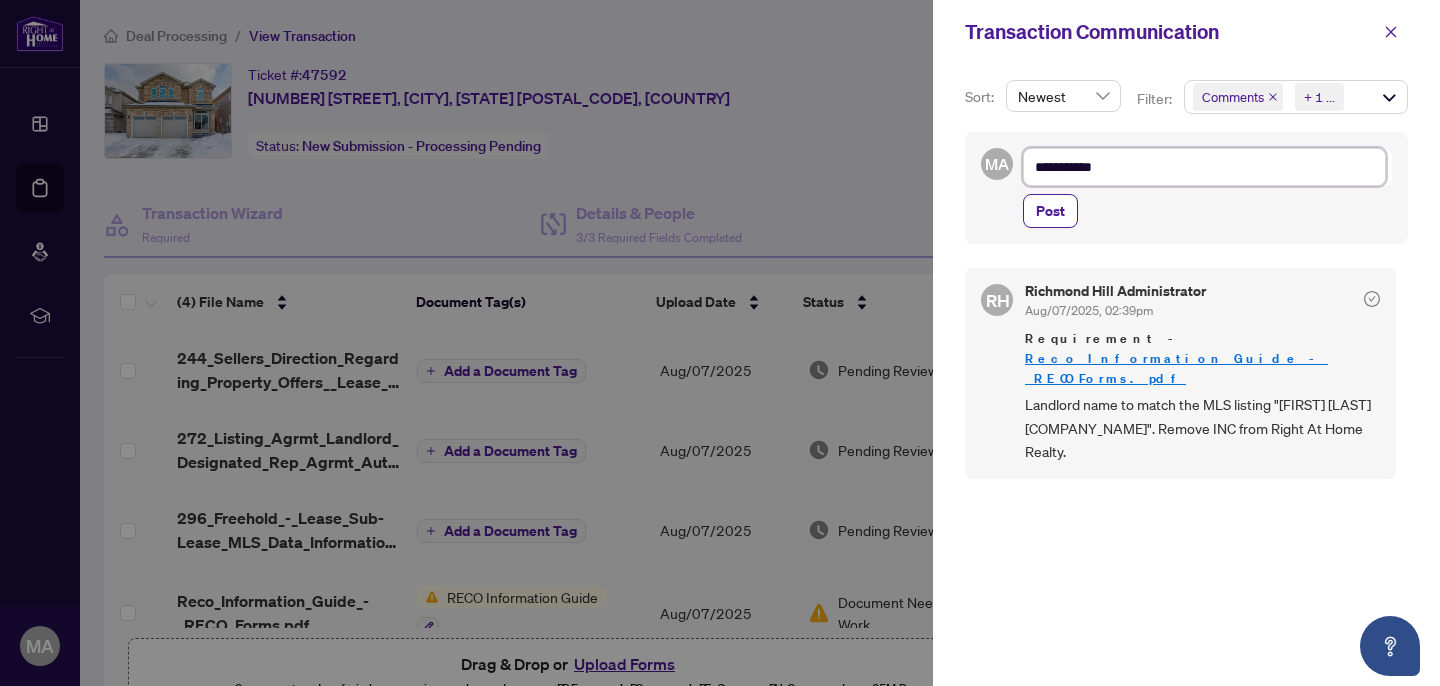 type on "**********" 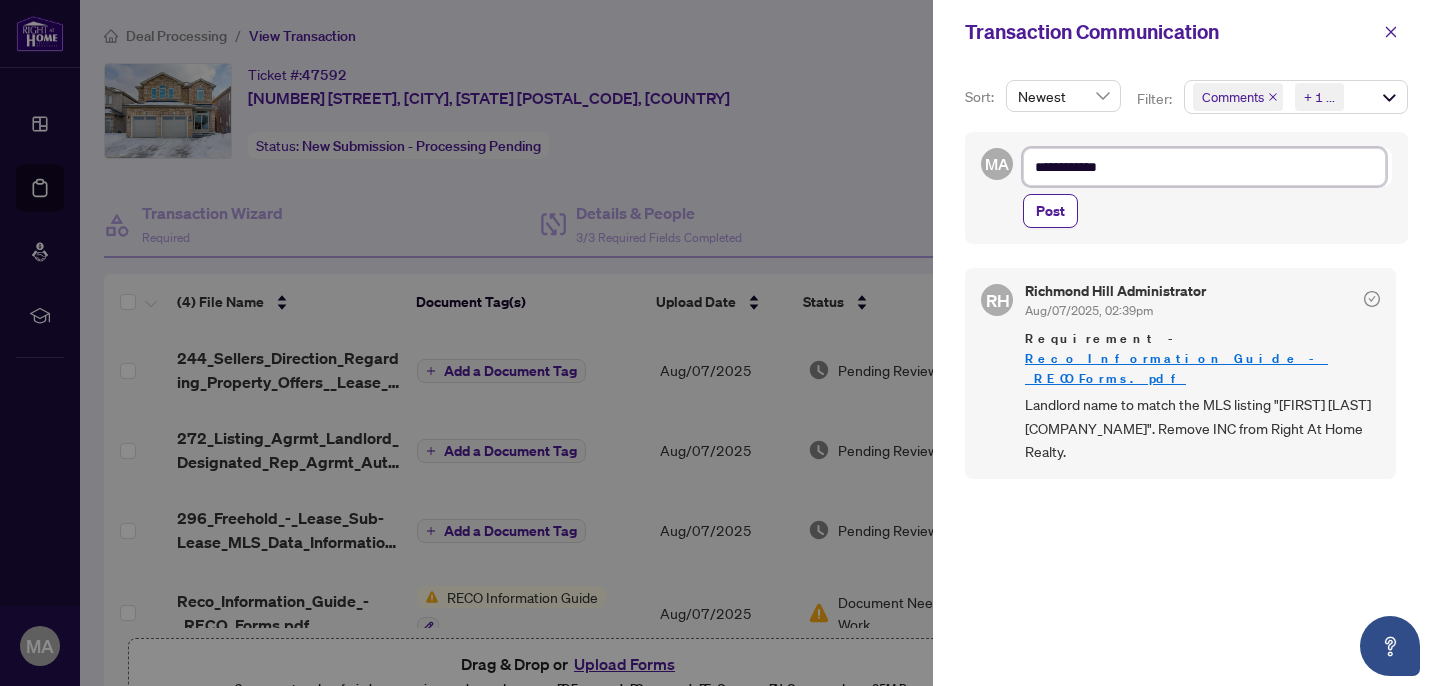 type on "**********" 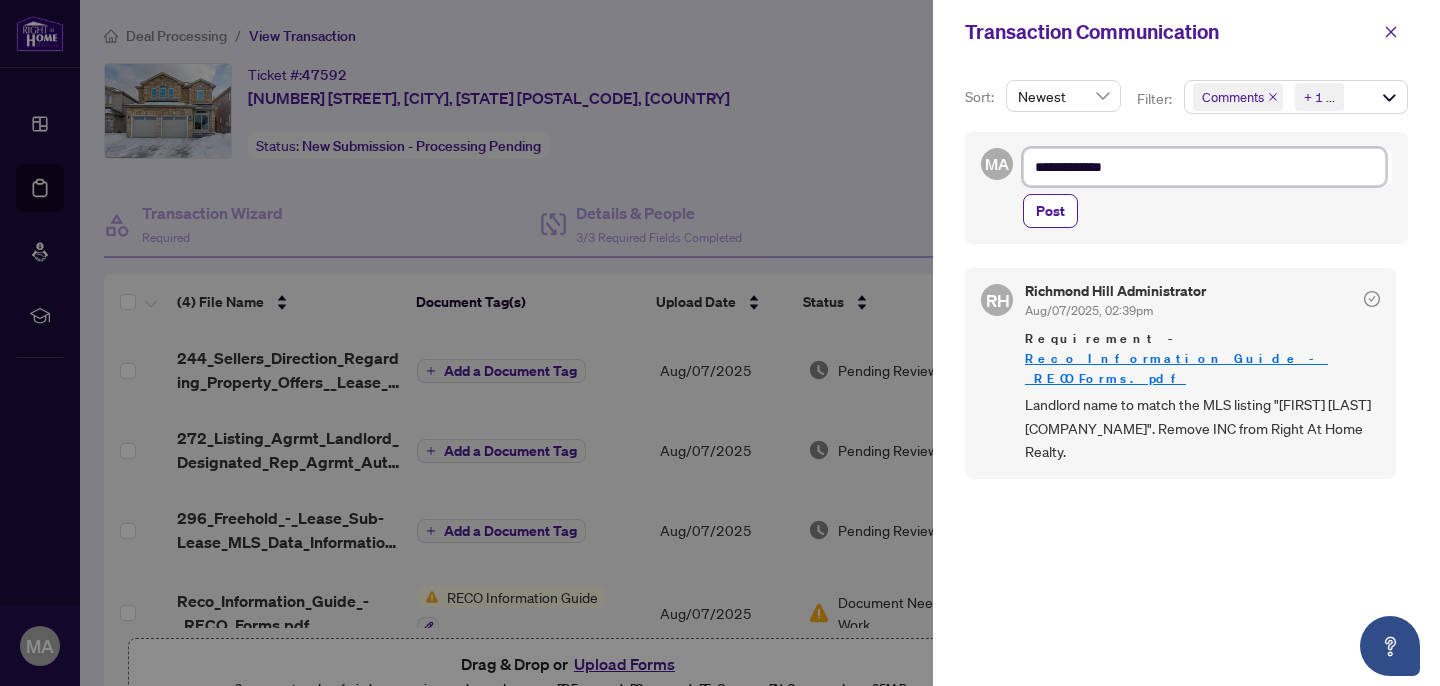 type on "**********" 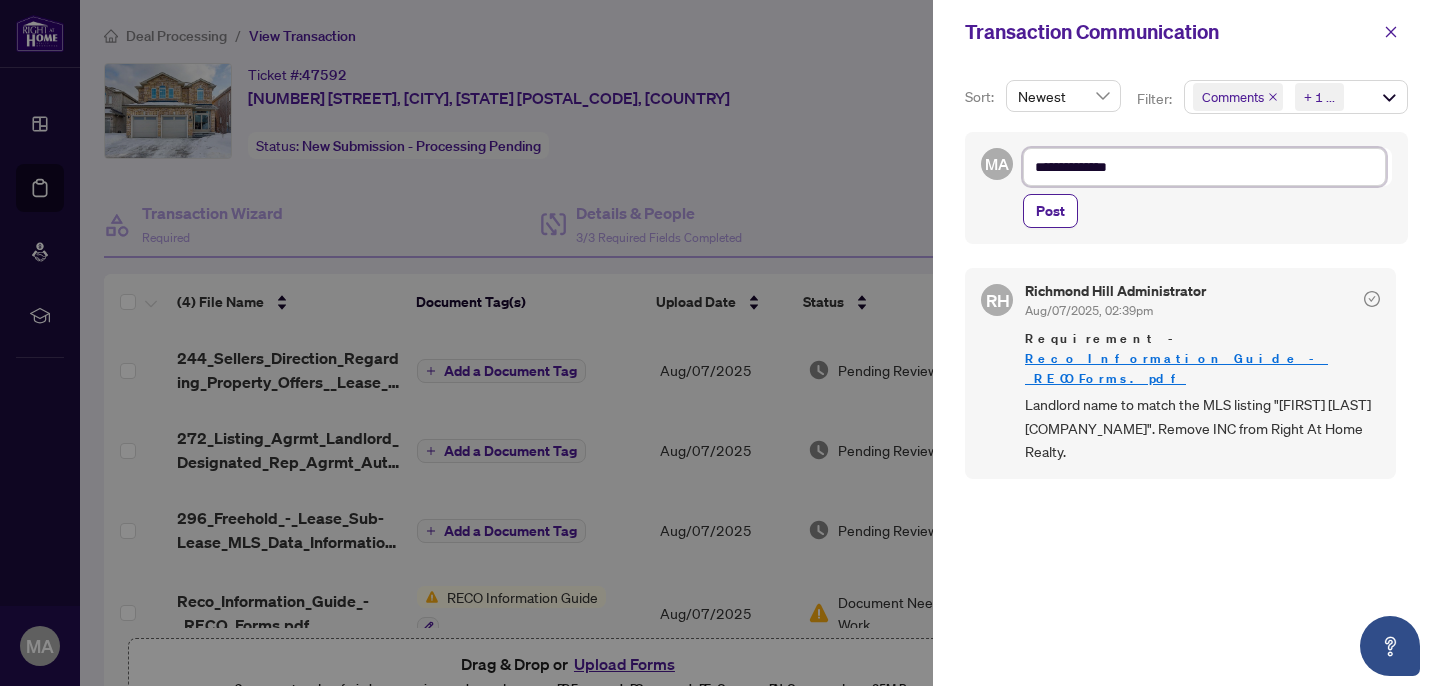 click on "**********" at bounding box center [1204, 167] 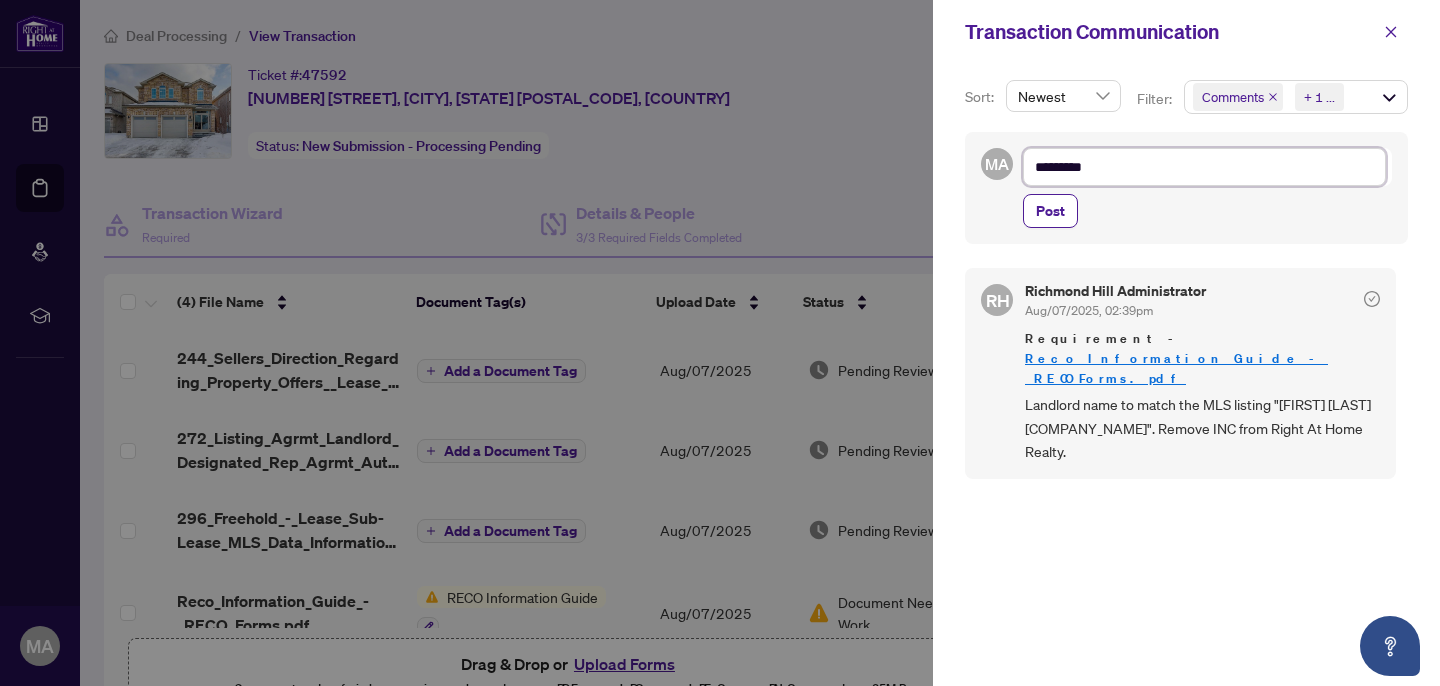 type on "**********" 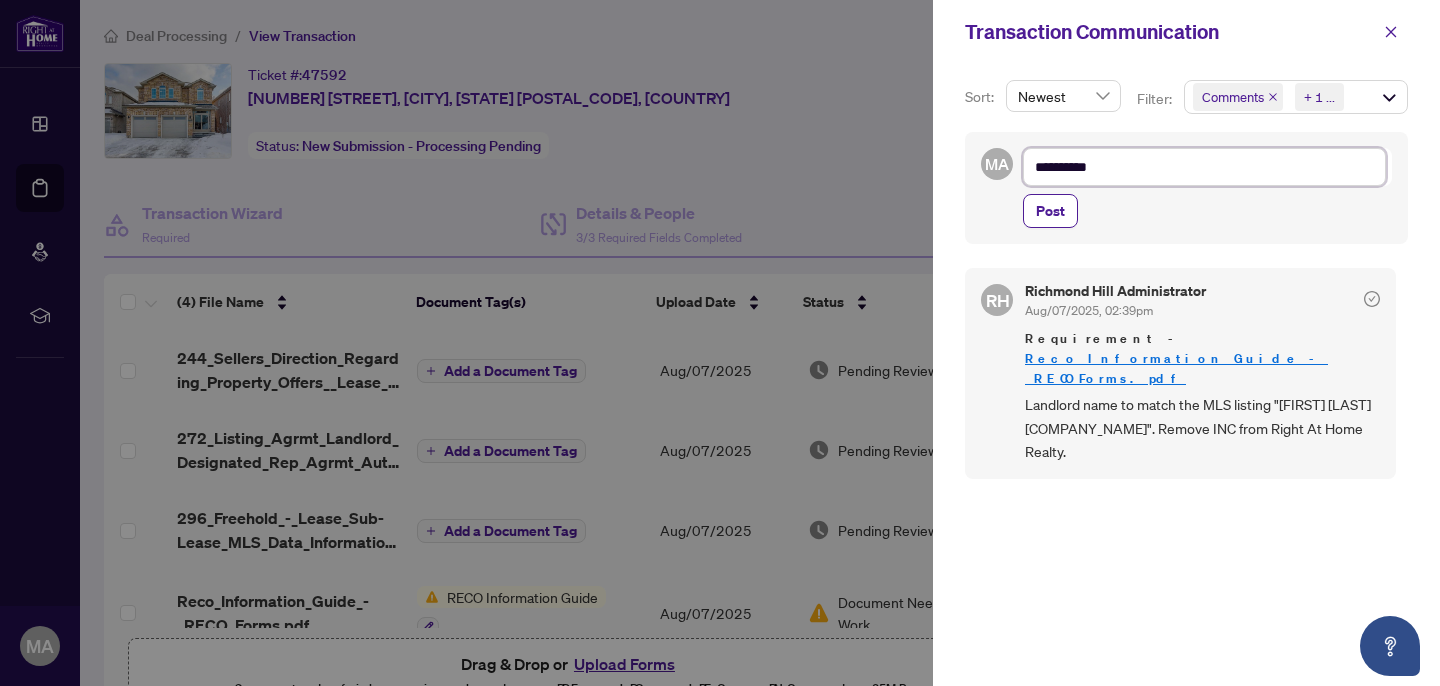 type on "**********" 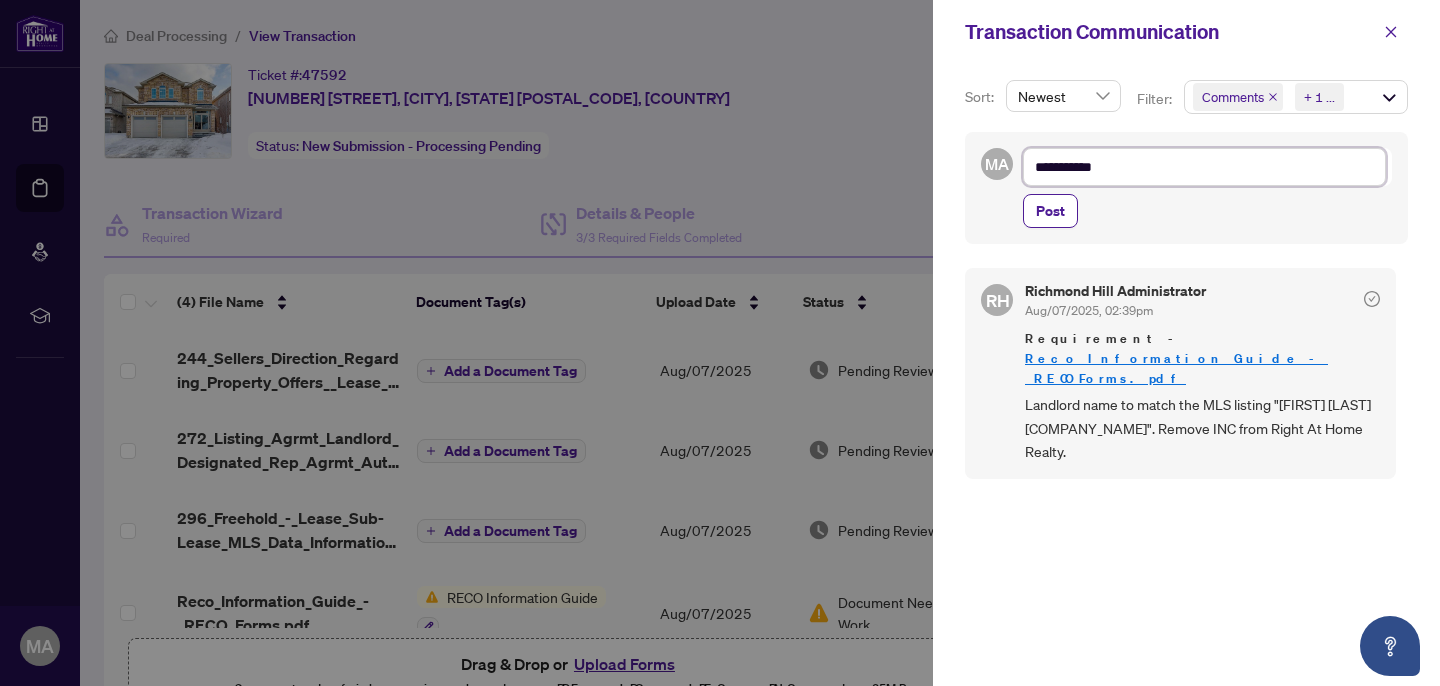 type on "**********" 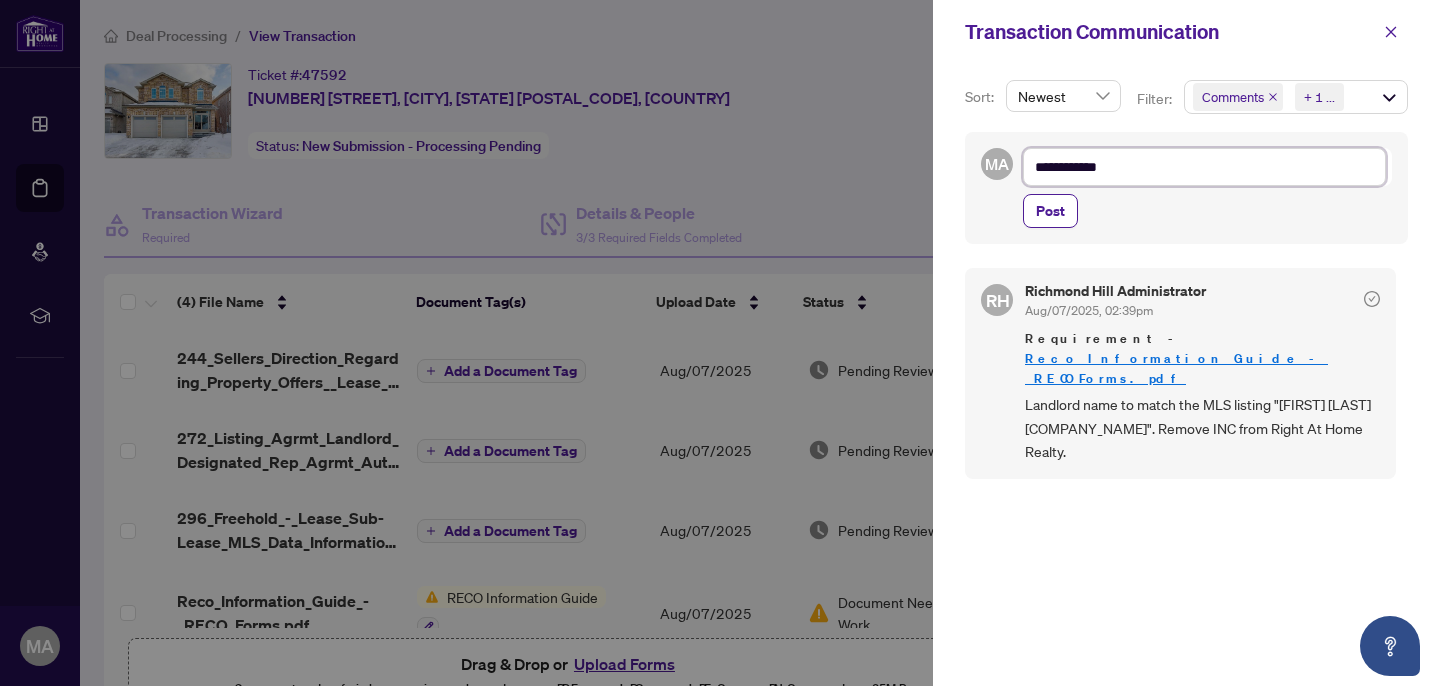 type on "**********" 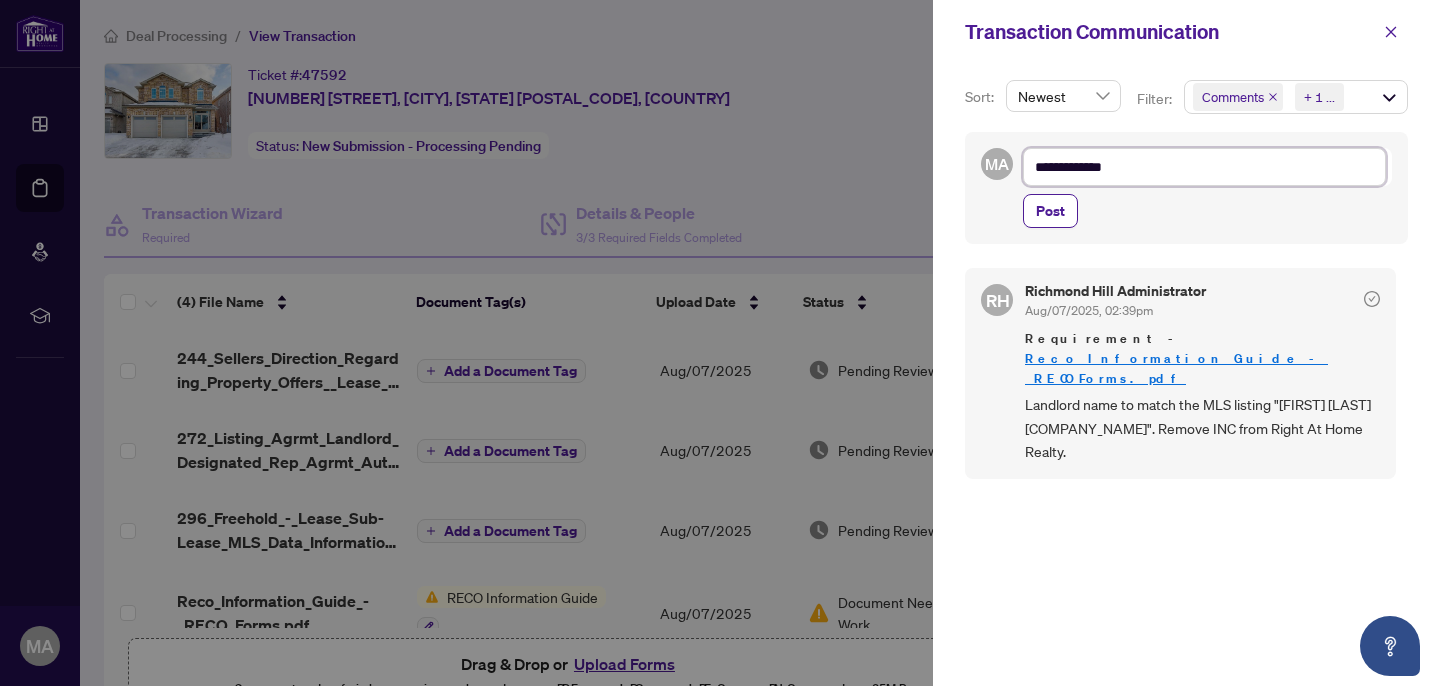 type on "**********" 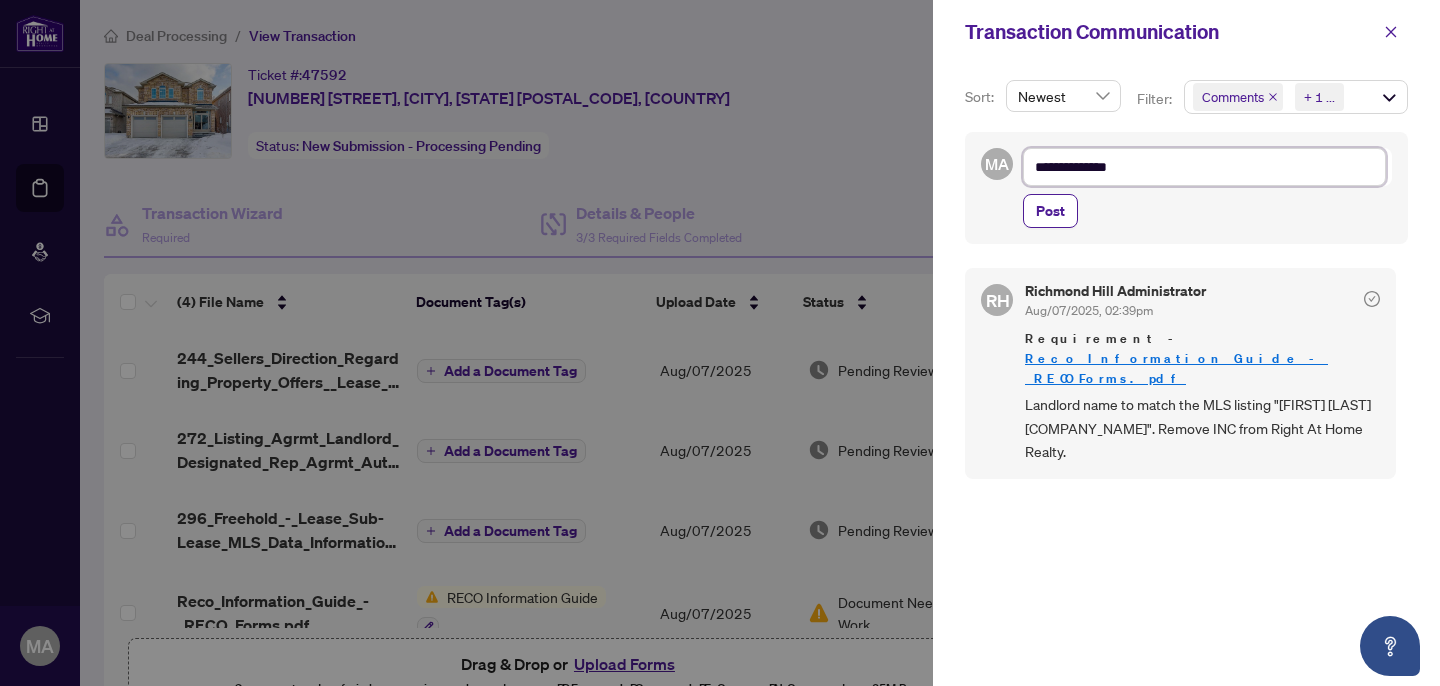 type on "**********" 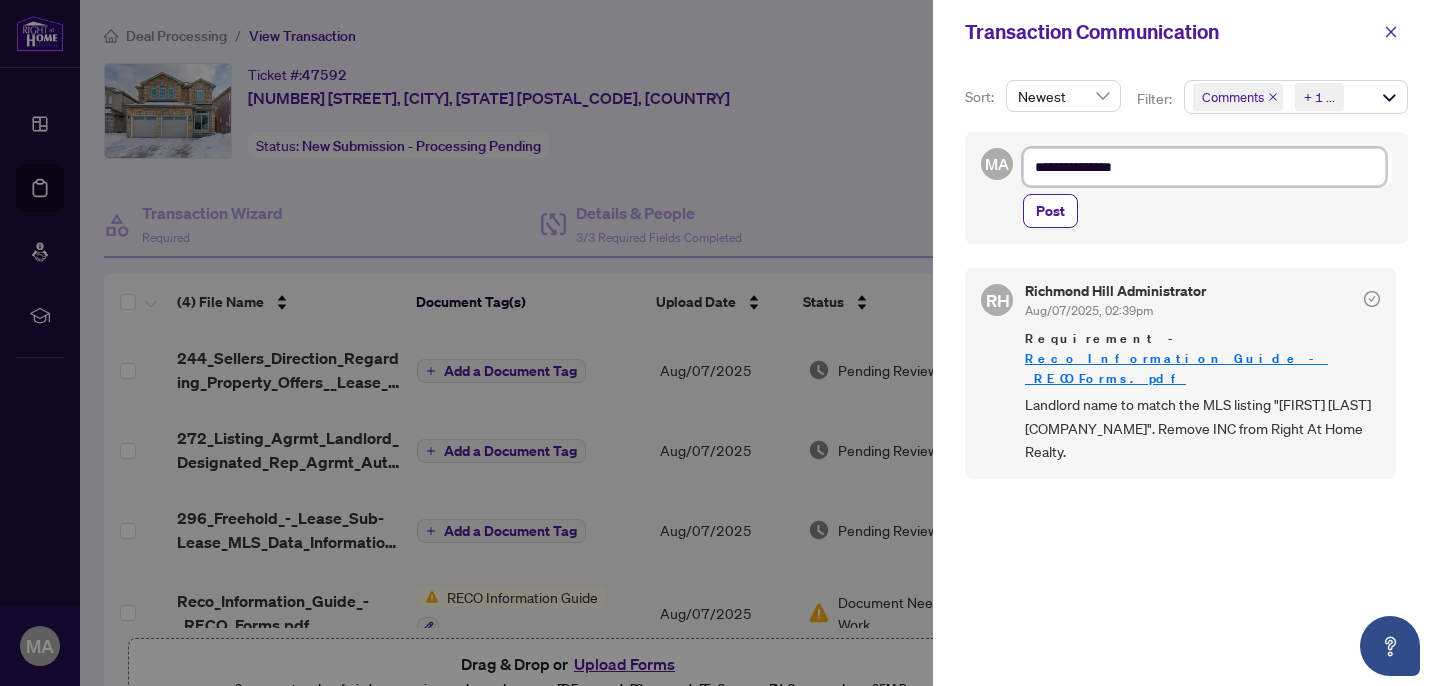 type on "**********" 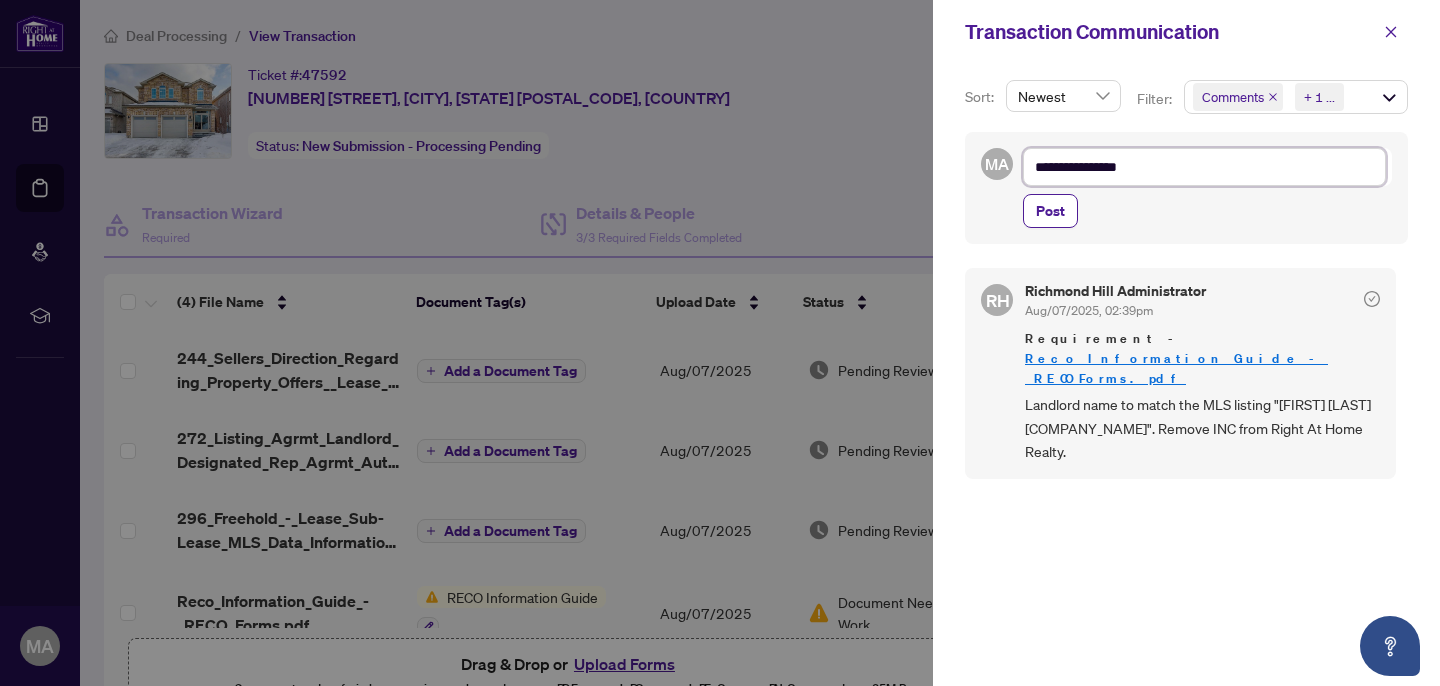 type on "**********" 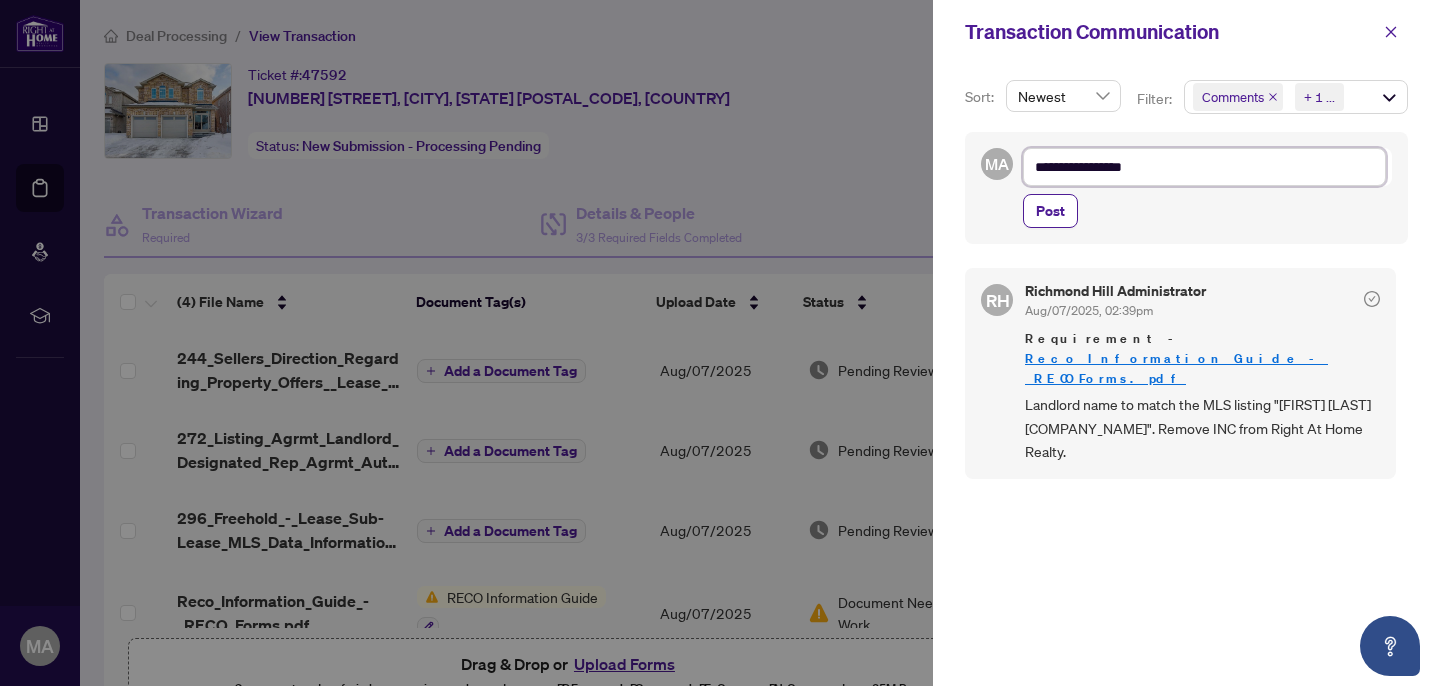 click on "**********" at bounding box center (1204, 167) 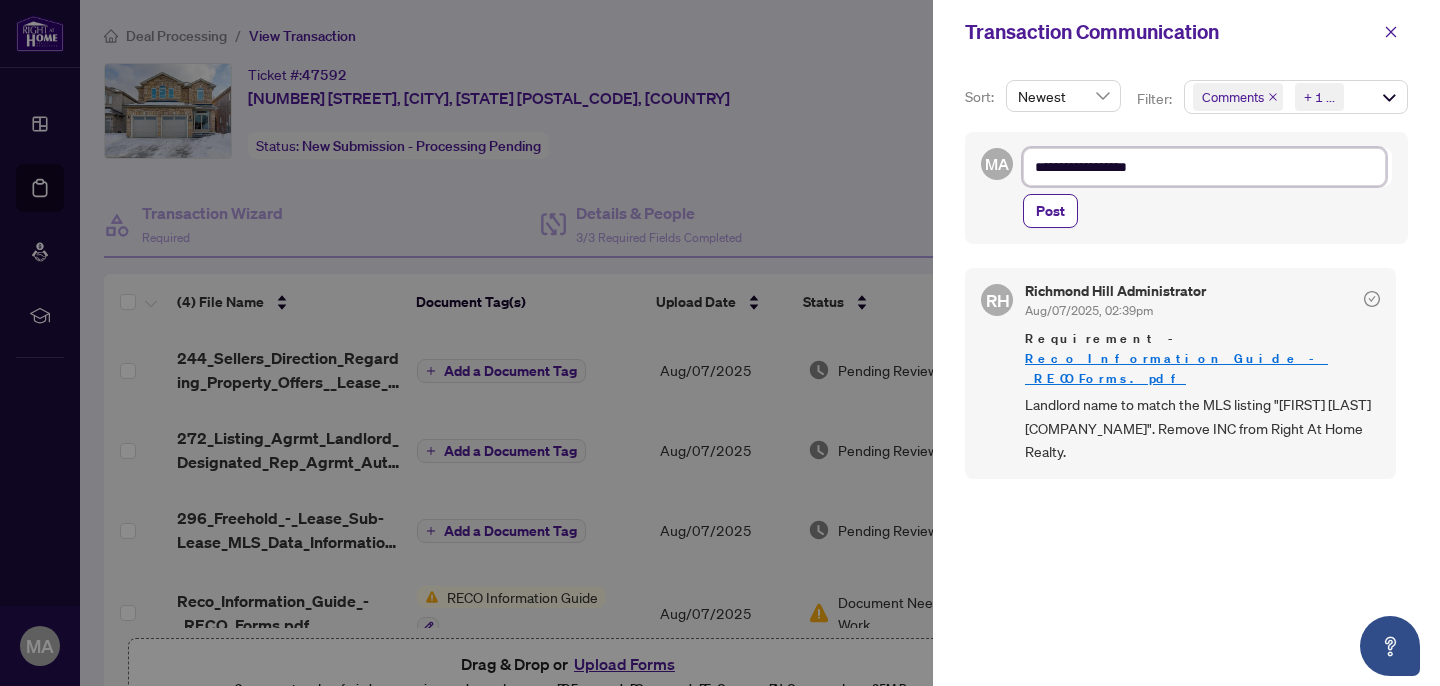 type on "**********" 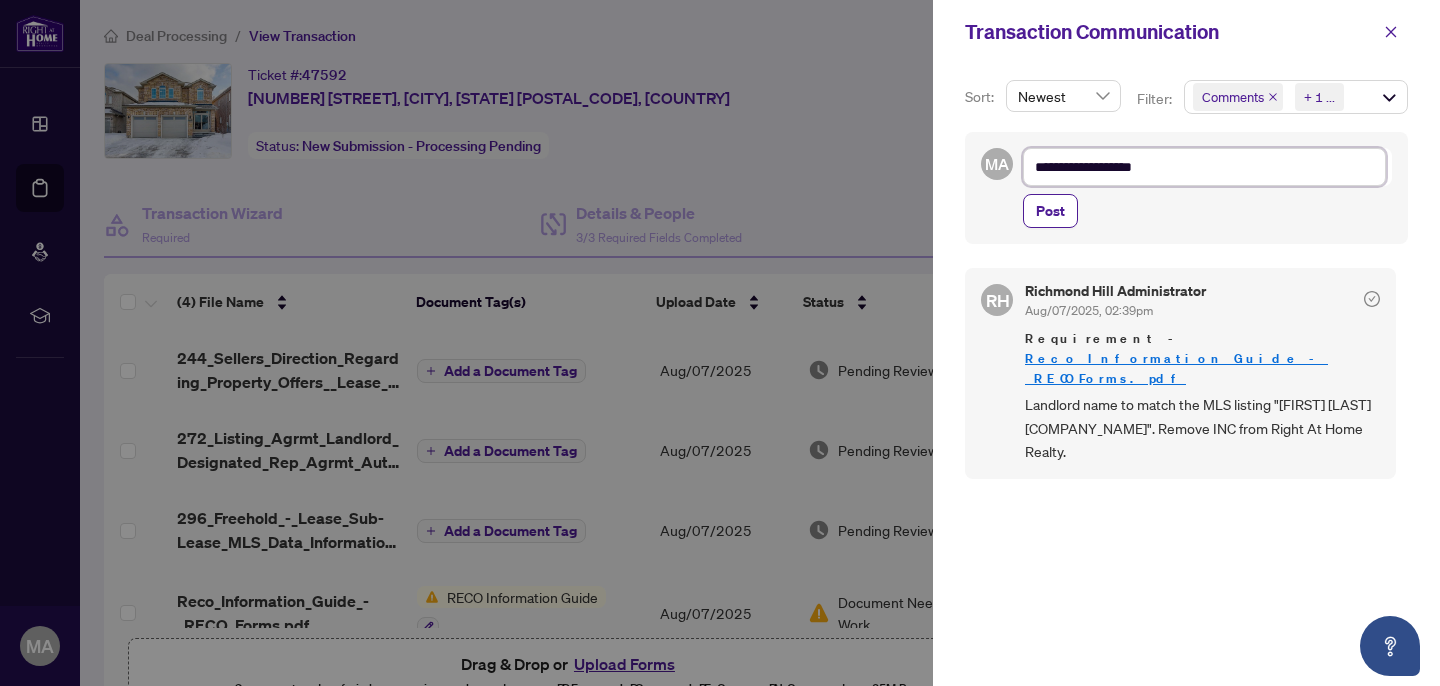 type on "**********" 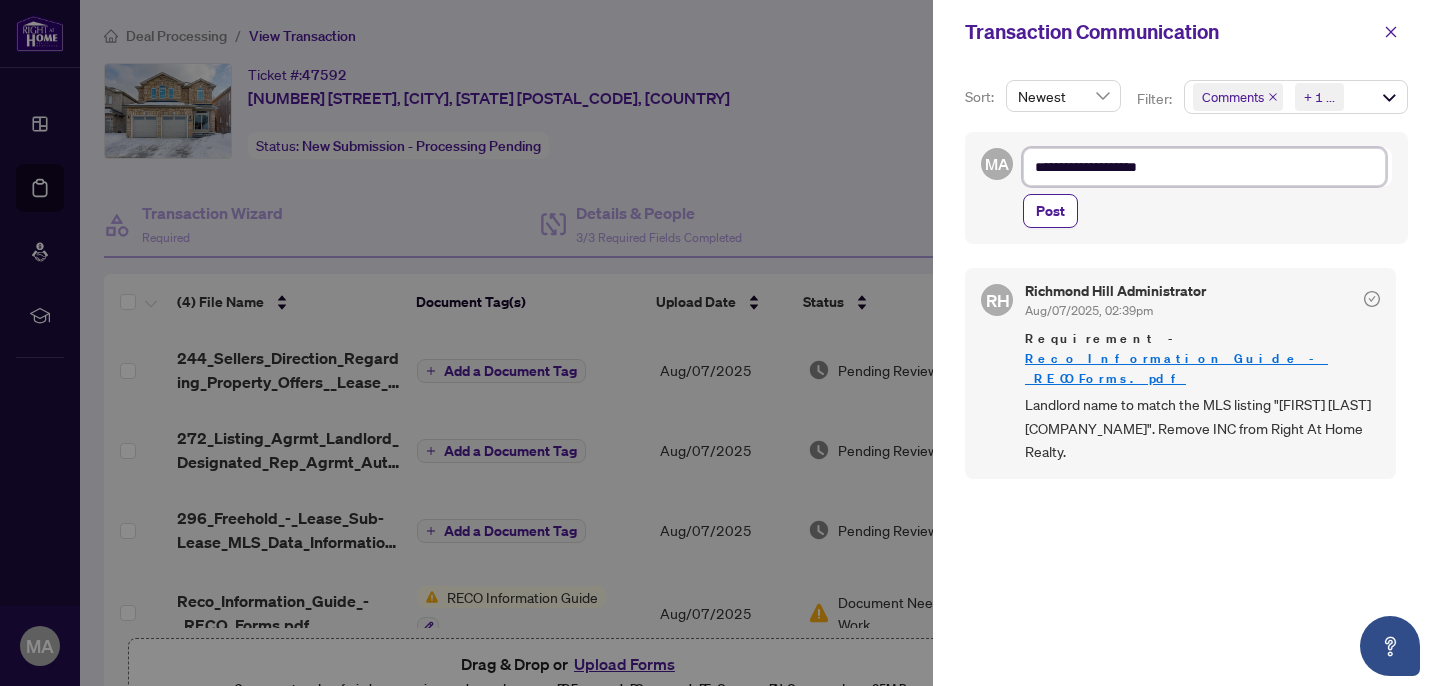 type on "**********" 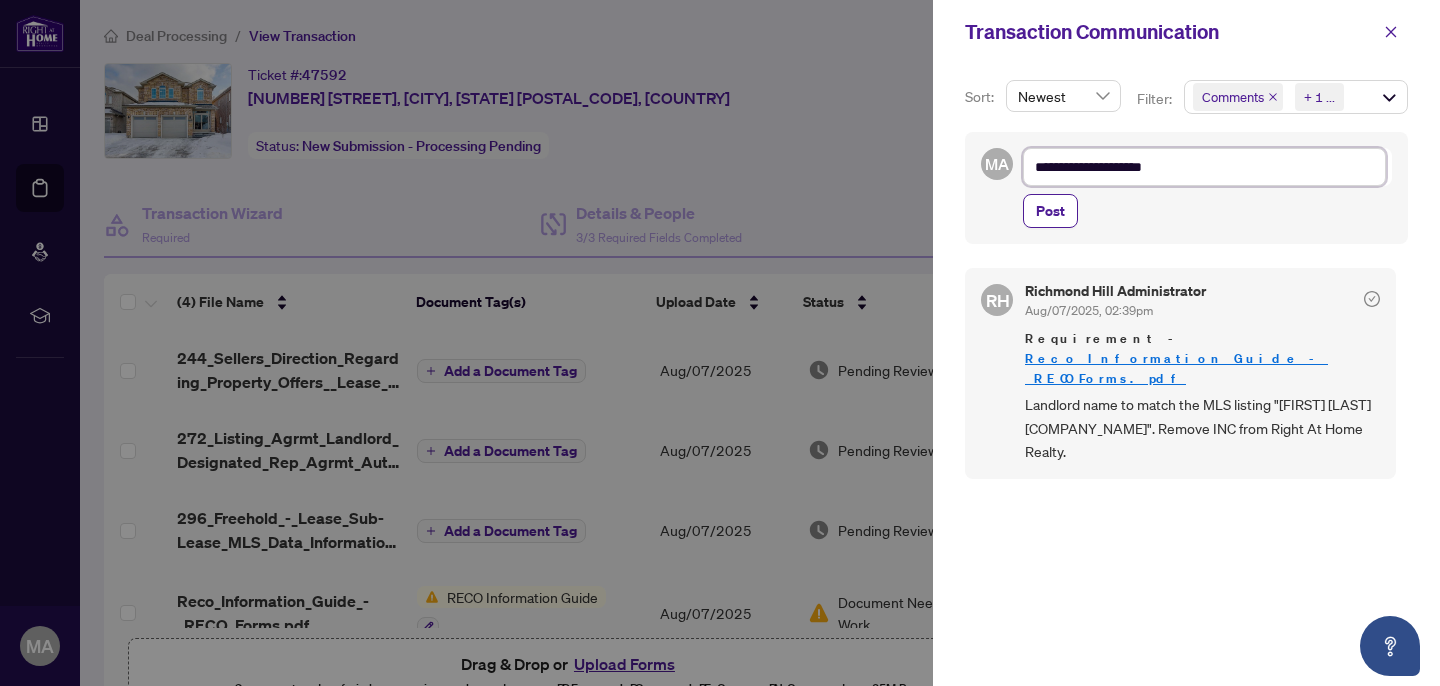 type on "**********" 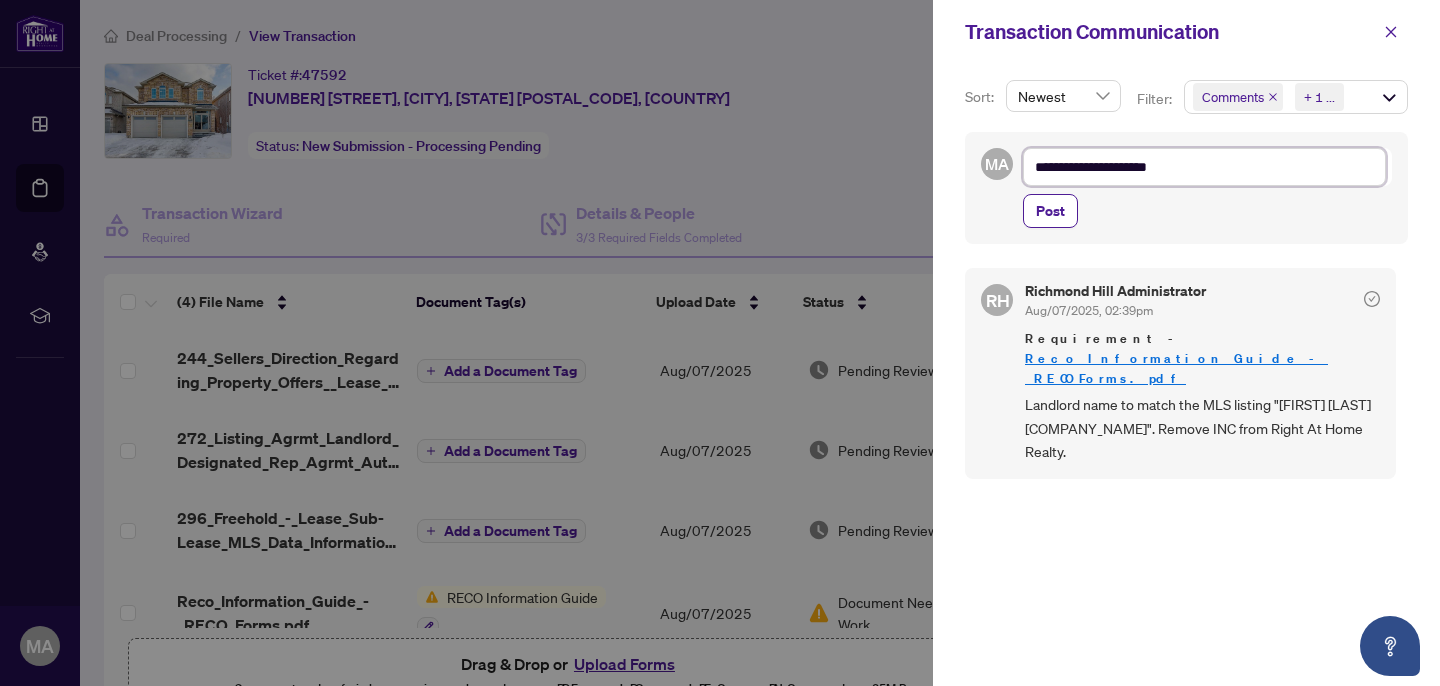 type on "**********" 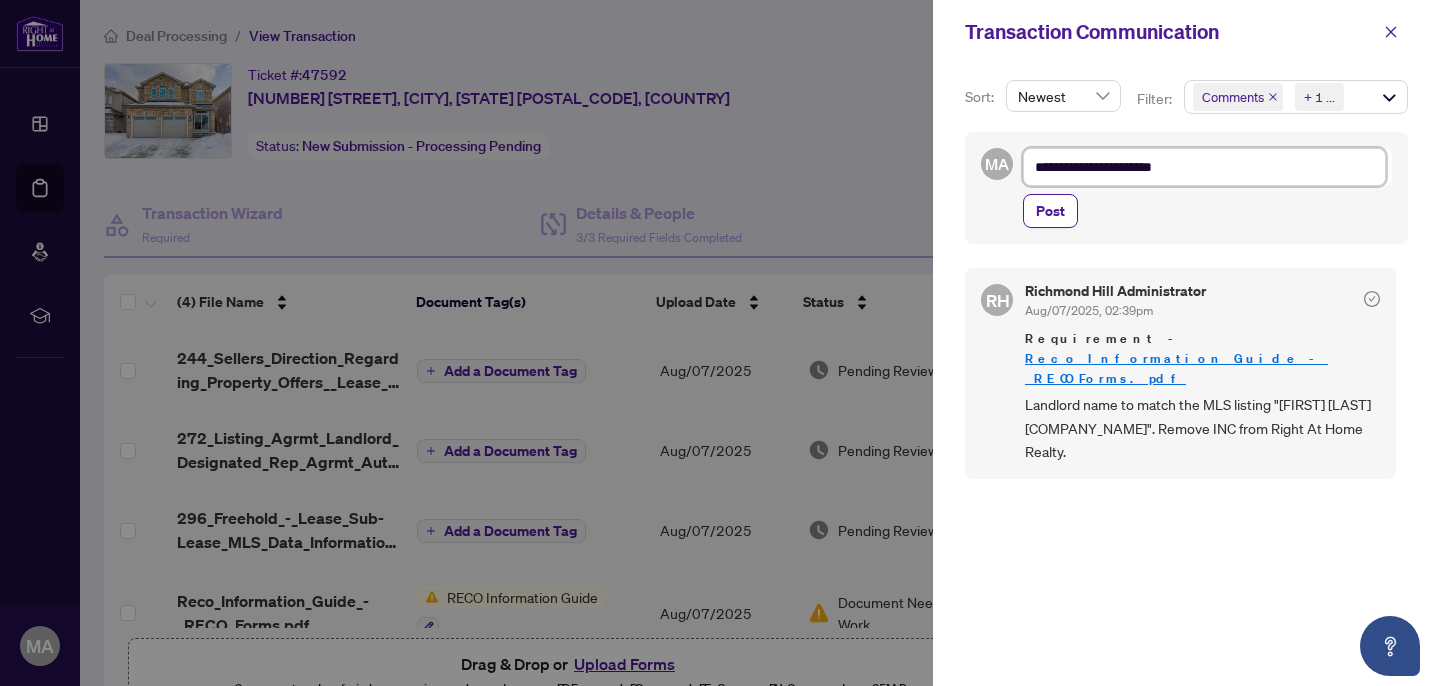 type on "**********" 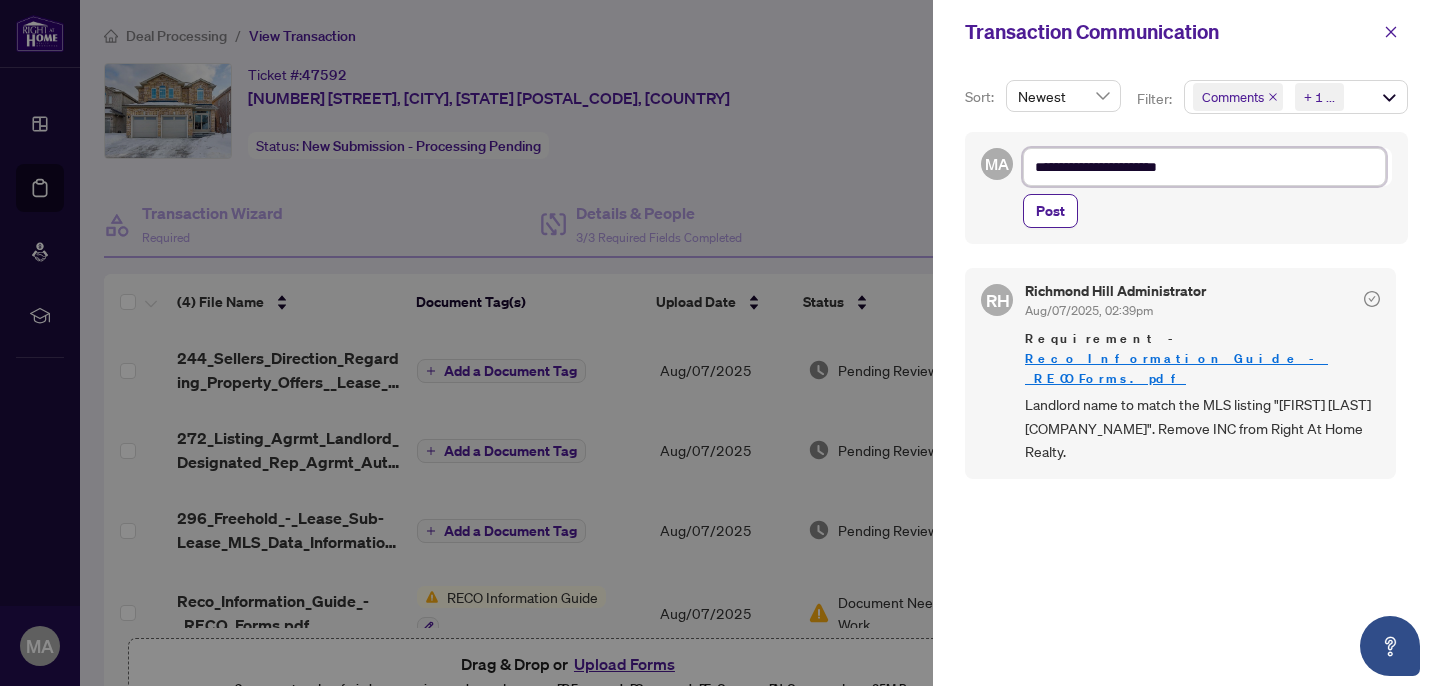 type on "**********" 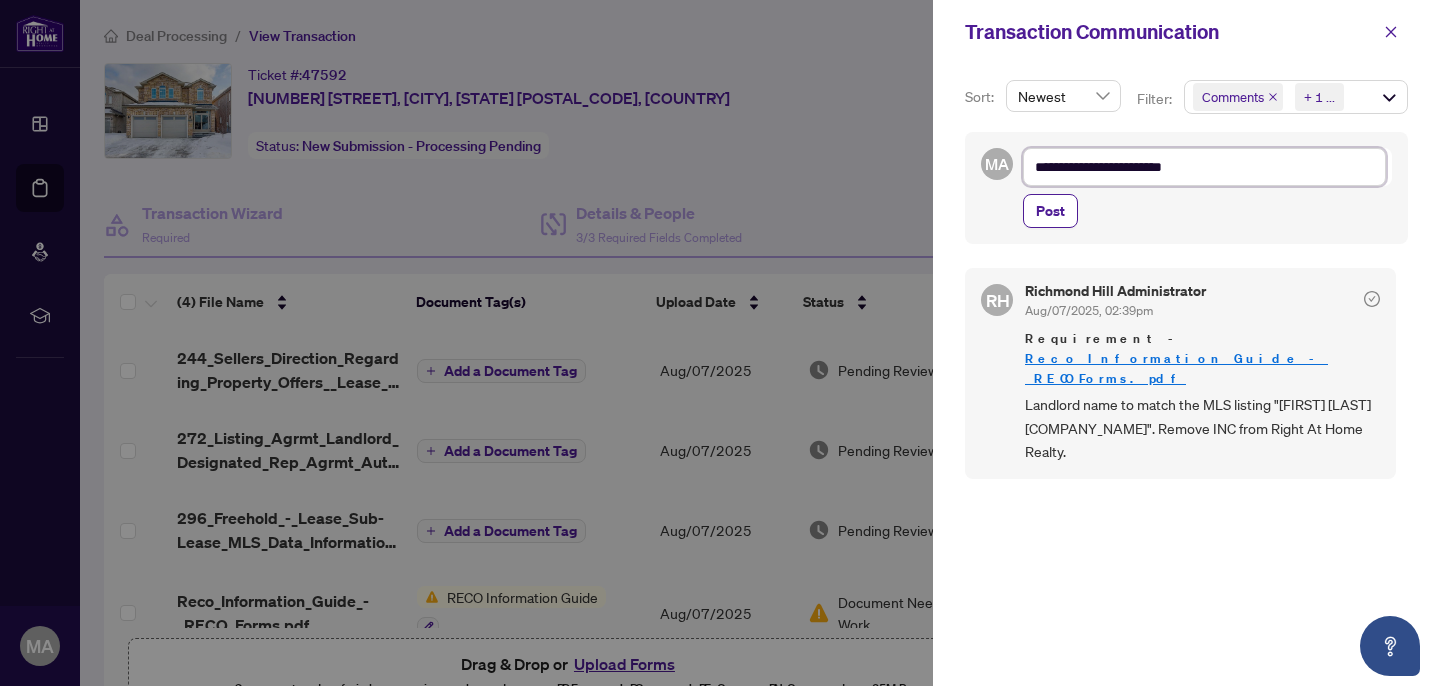 type on "**********" 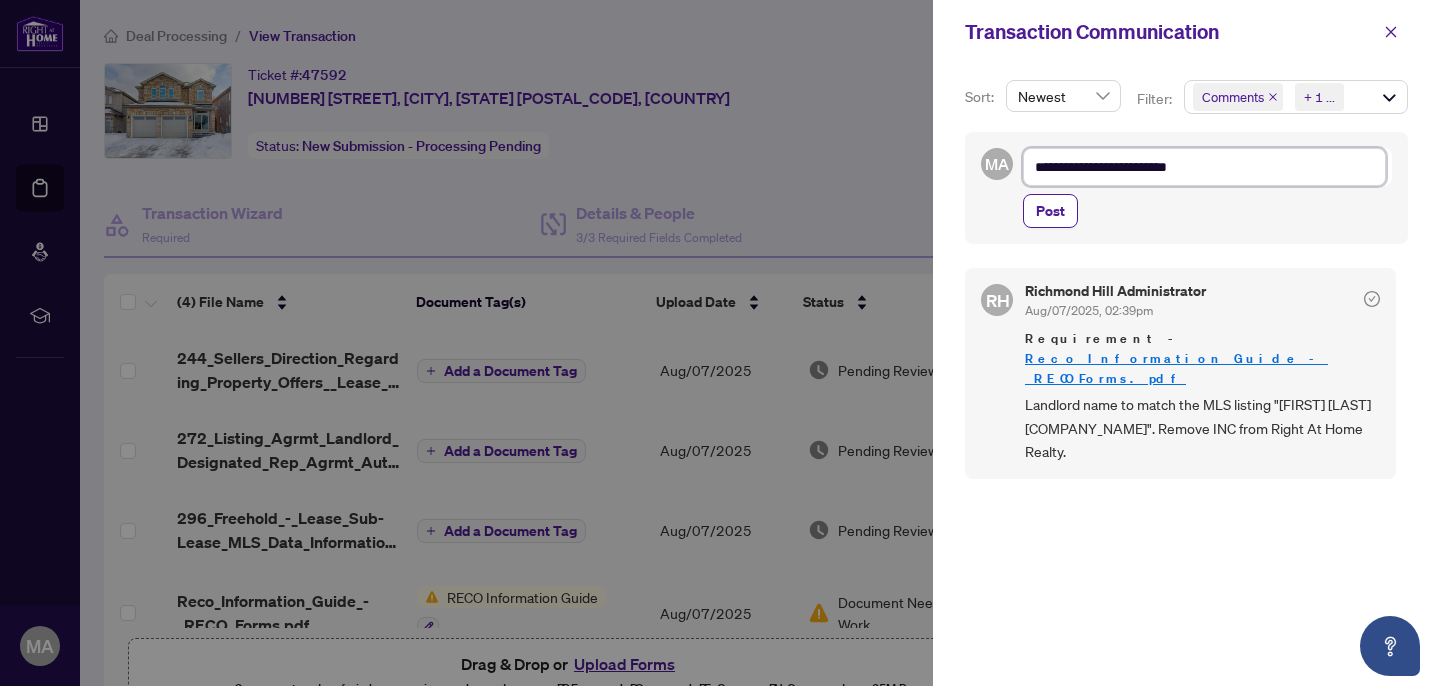 type on "**********" 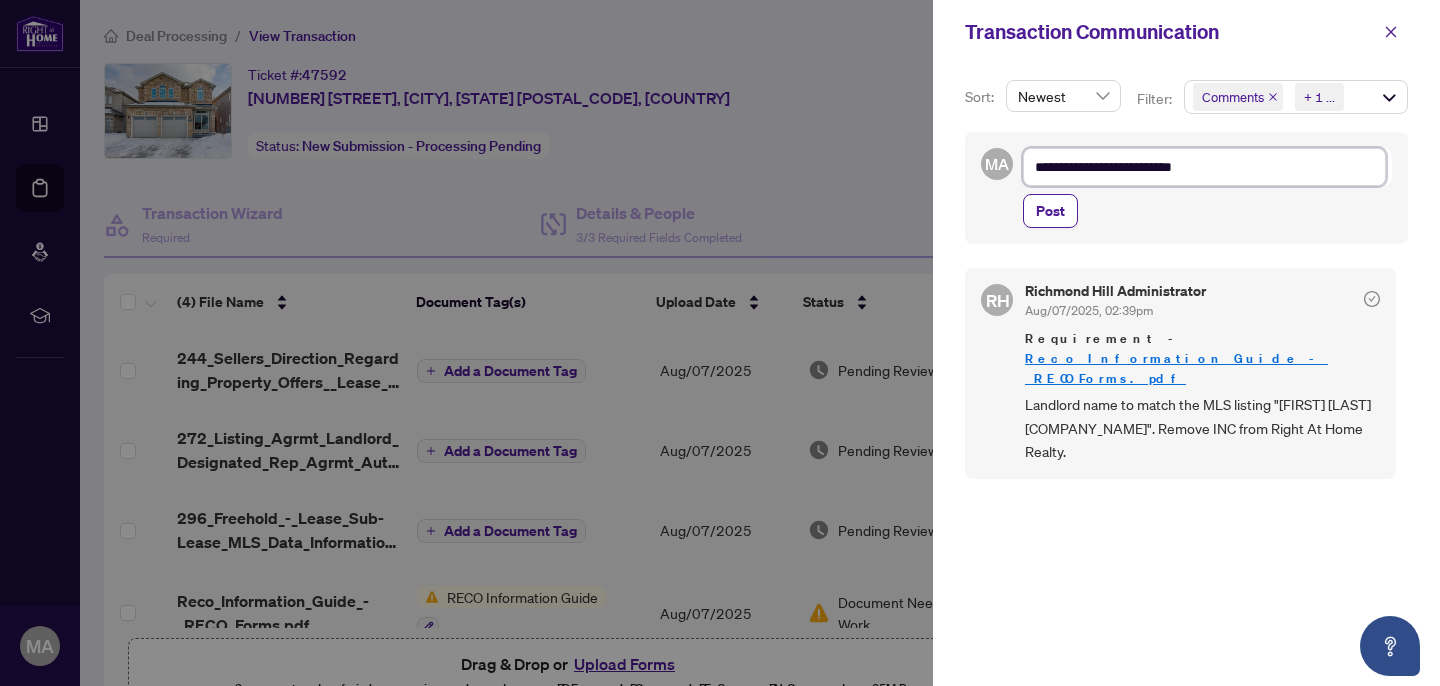paste on "**********" 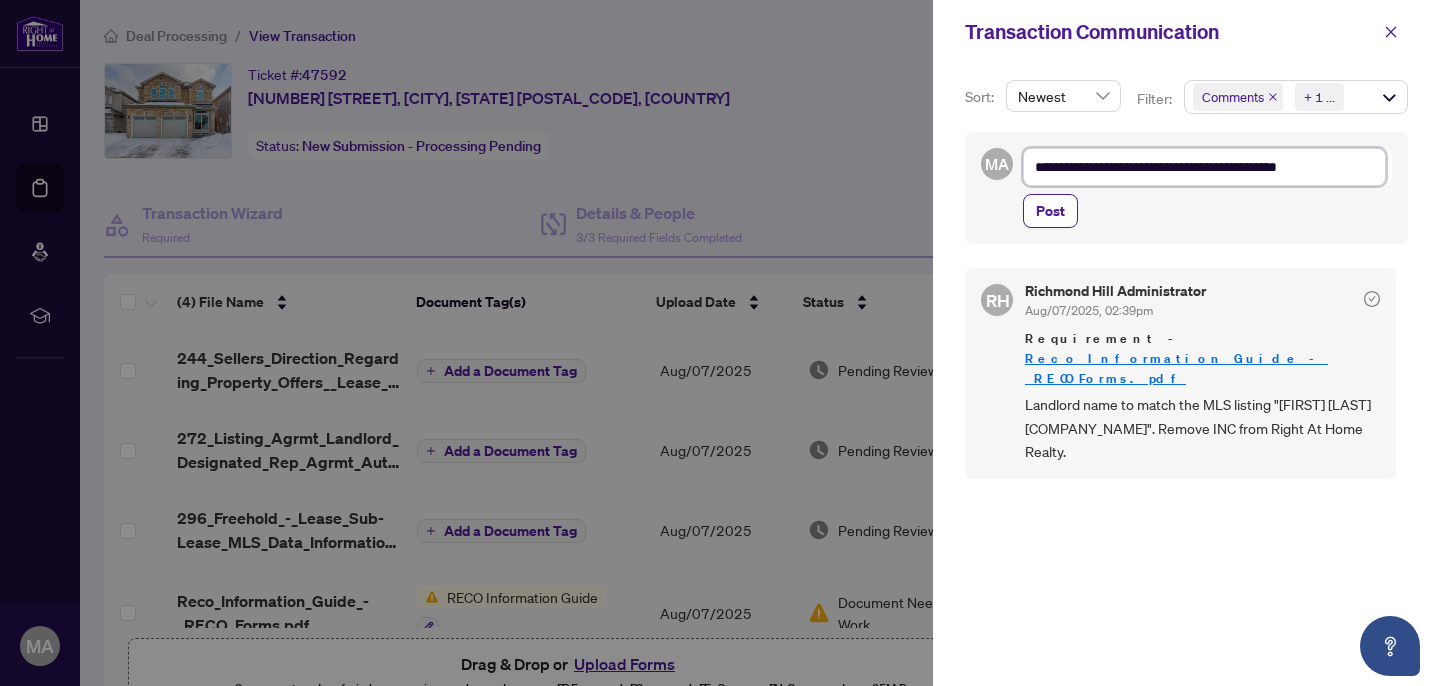 type on "**********" 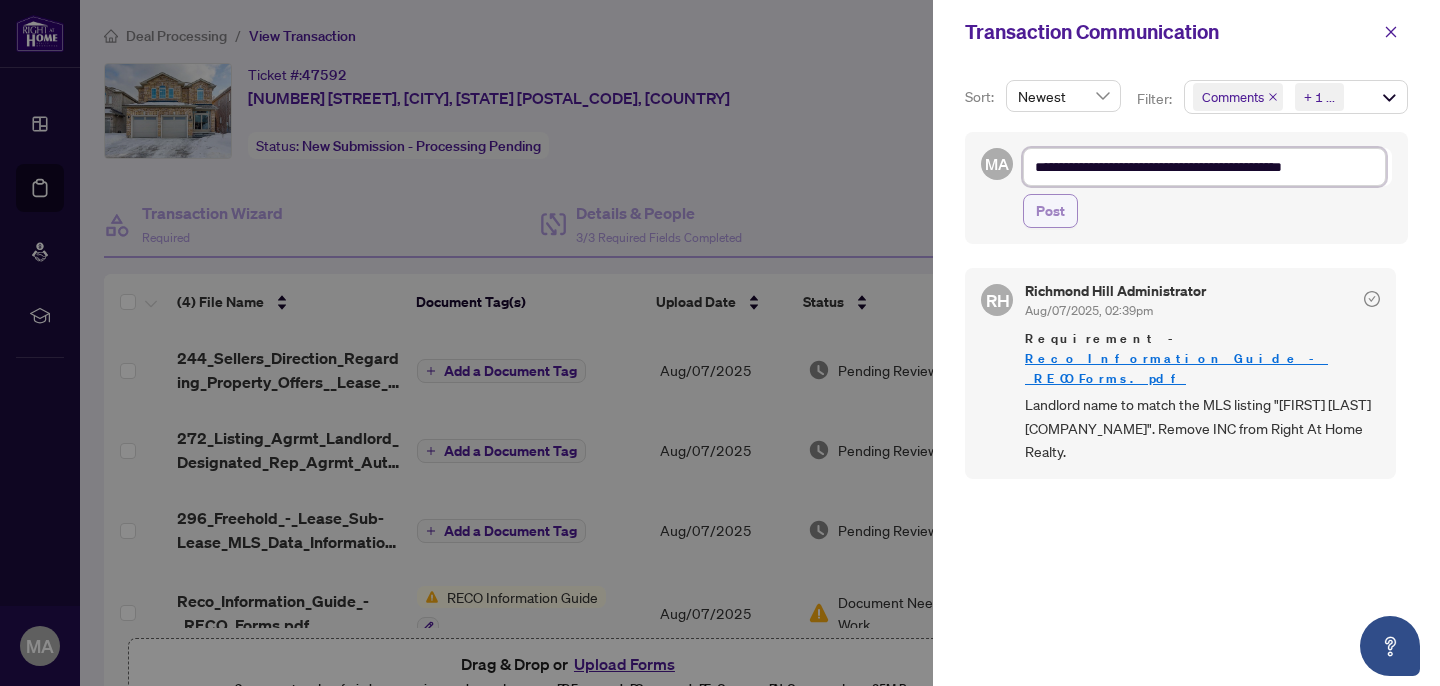 type on "**********" 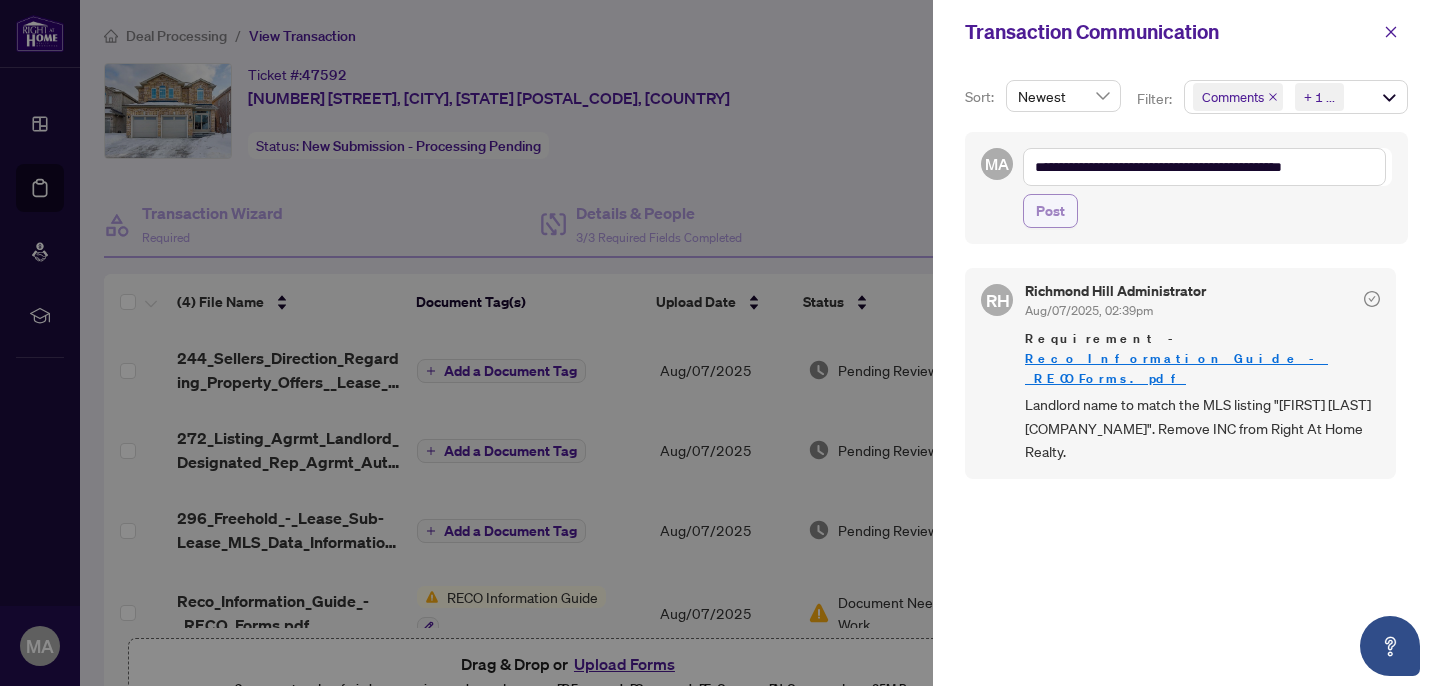 click on "Post" at bounding box center [1050, 211] 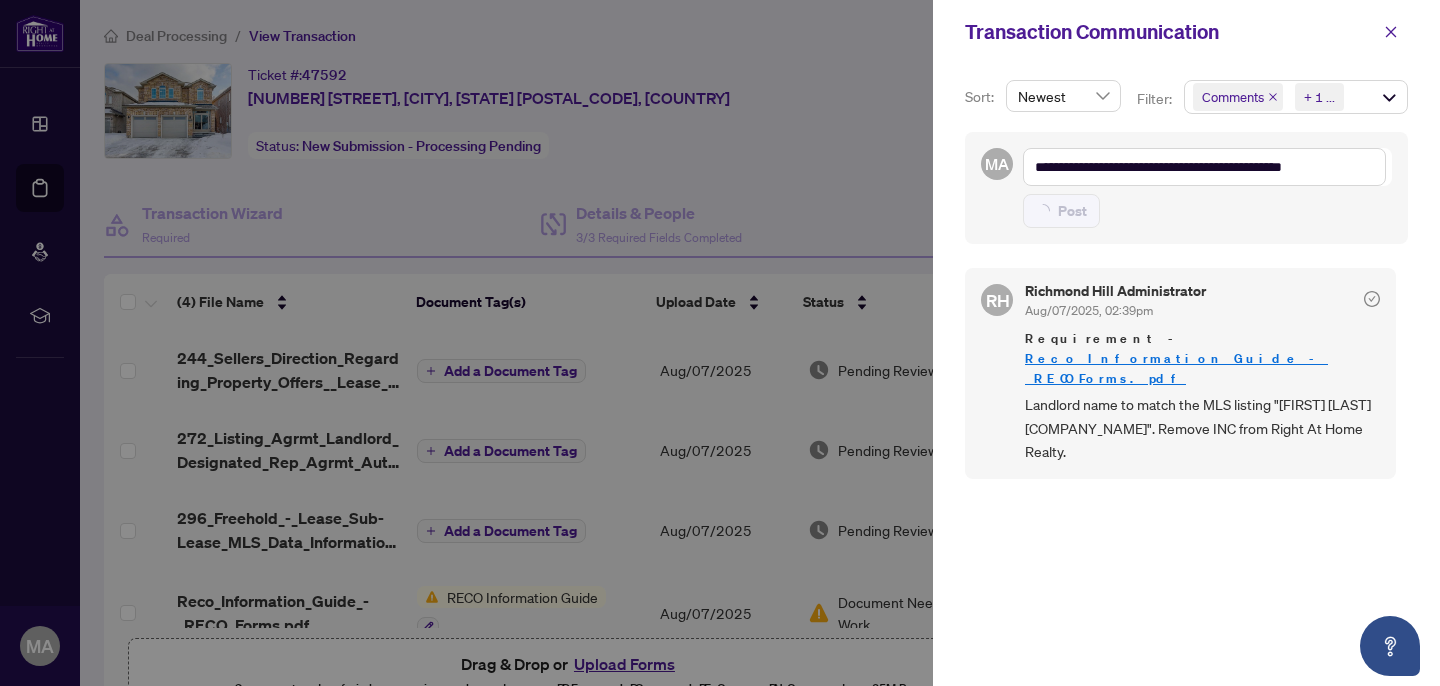 type on "**********" 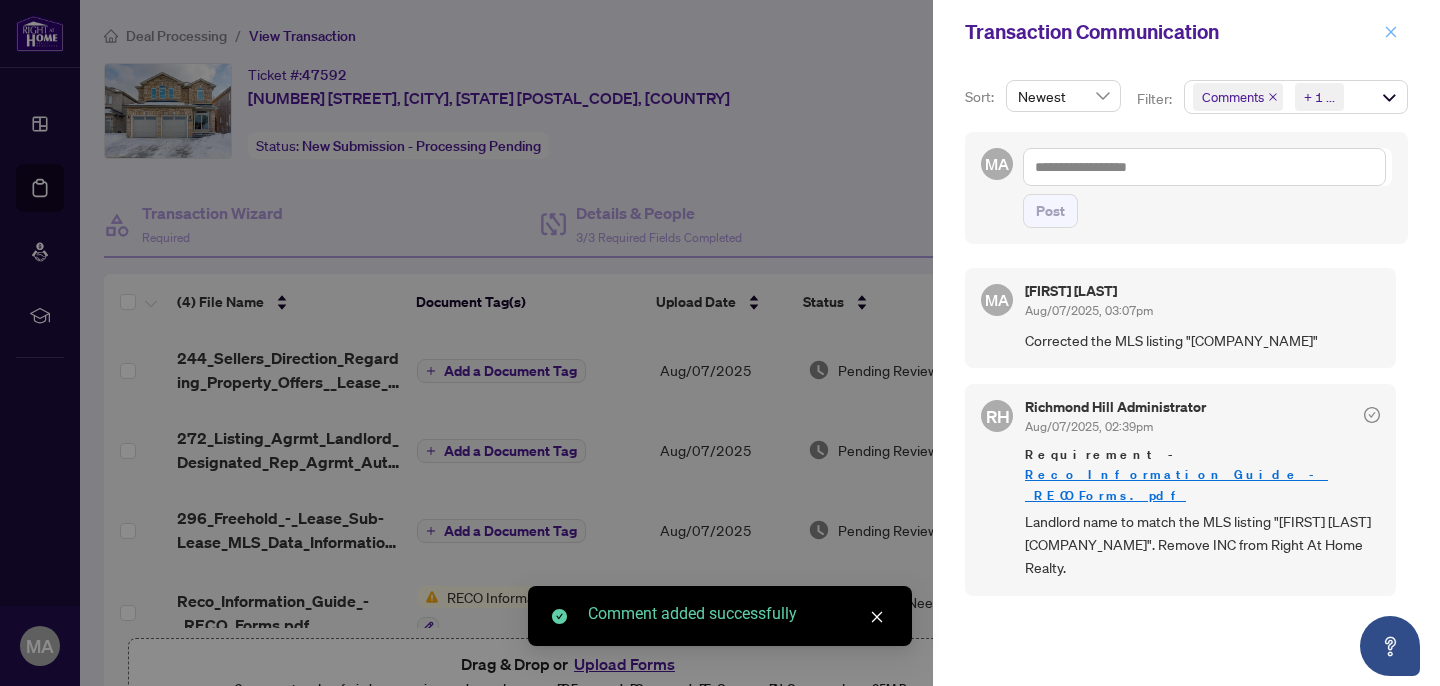 click at bounding box center (1391, 32) 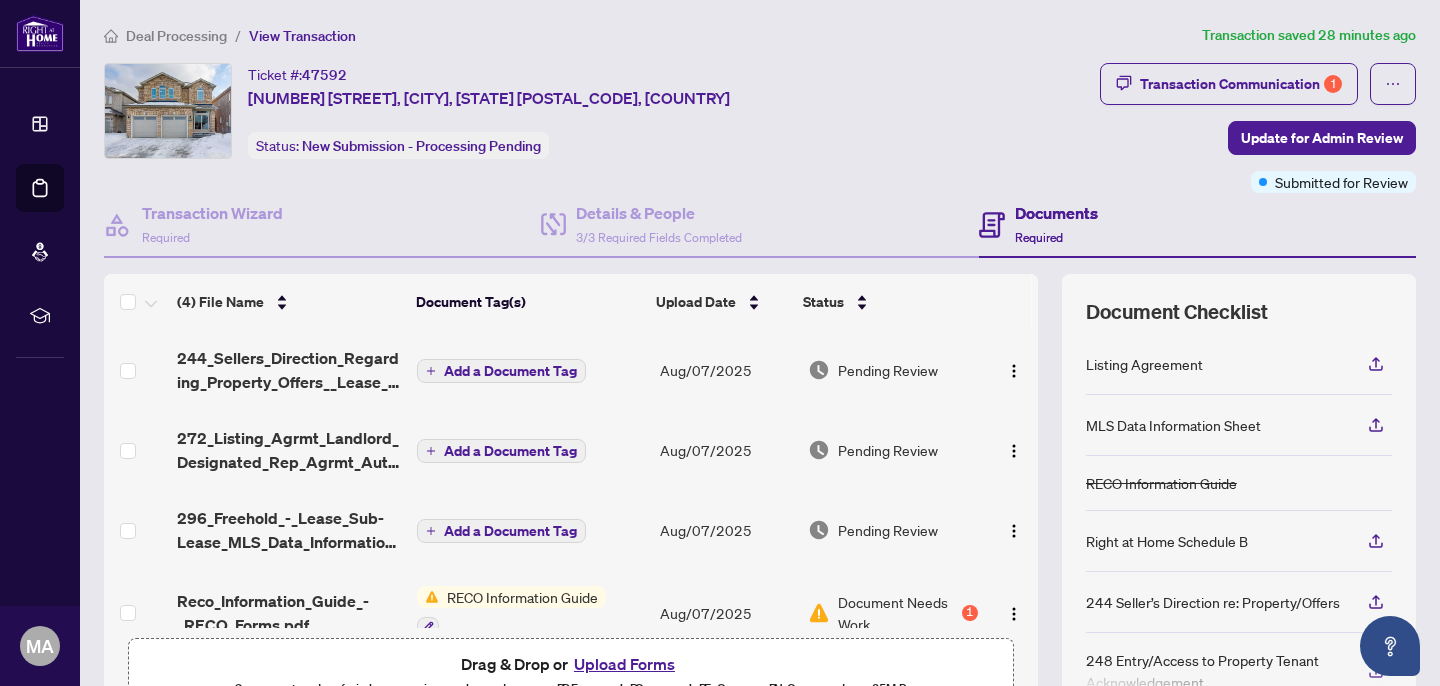 scroll, scrollTop: 33, scrollLeft: 0, axis: vertical 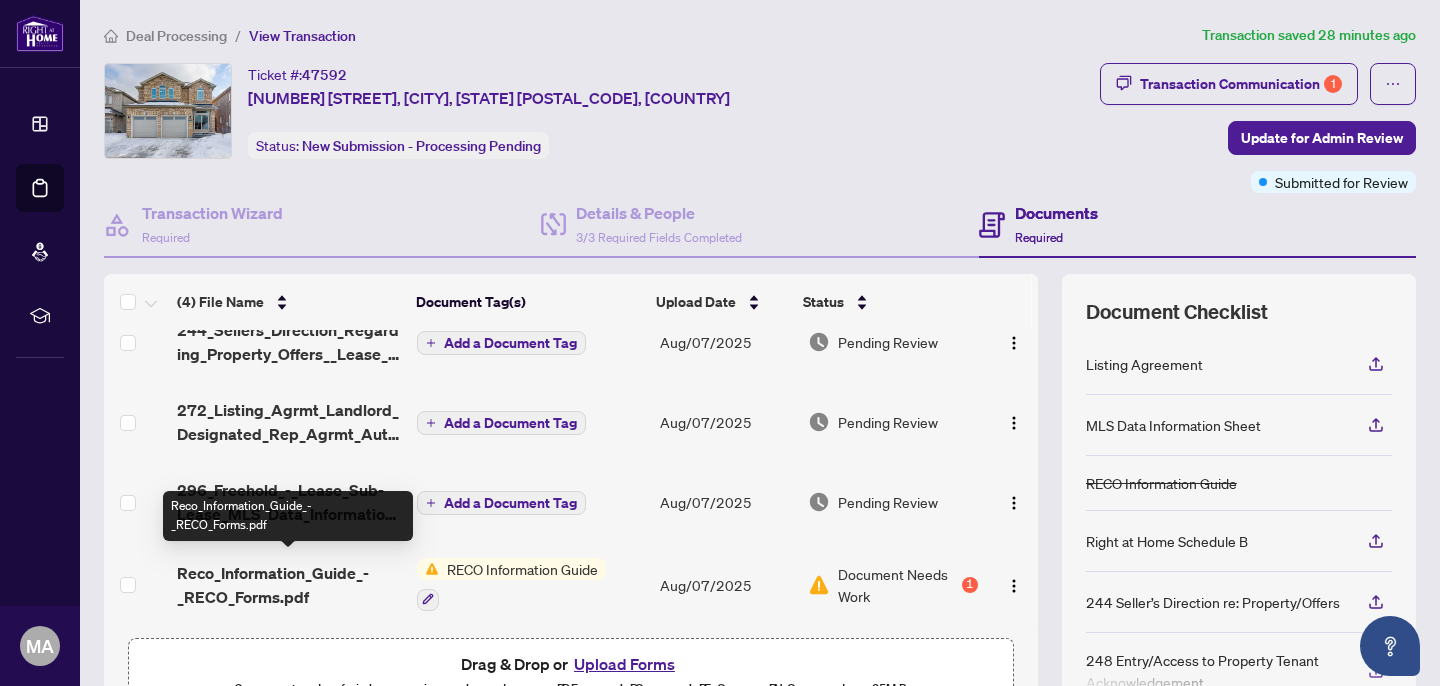 click on "Reco_Information_Guide_-_RECO_Forms.pdf" at bounding box center [289, 585] 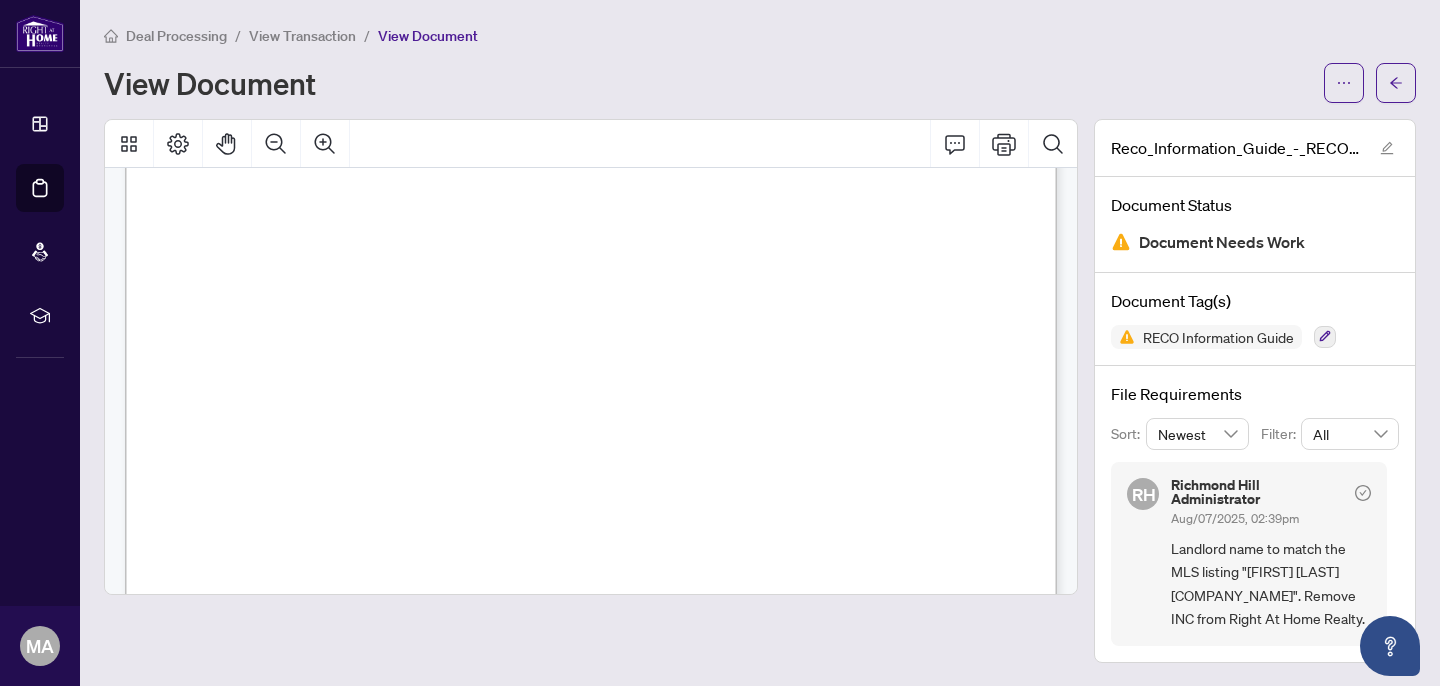 scroll, scrollTop: 13607, scrollLeft: 0, axis: vertical 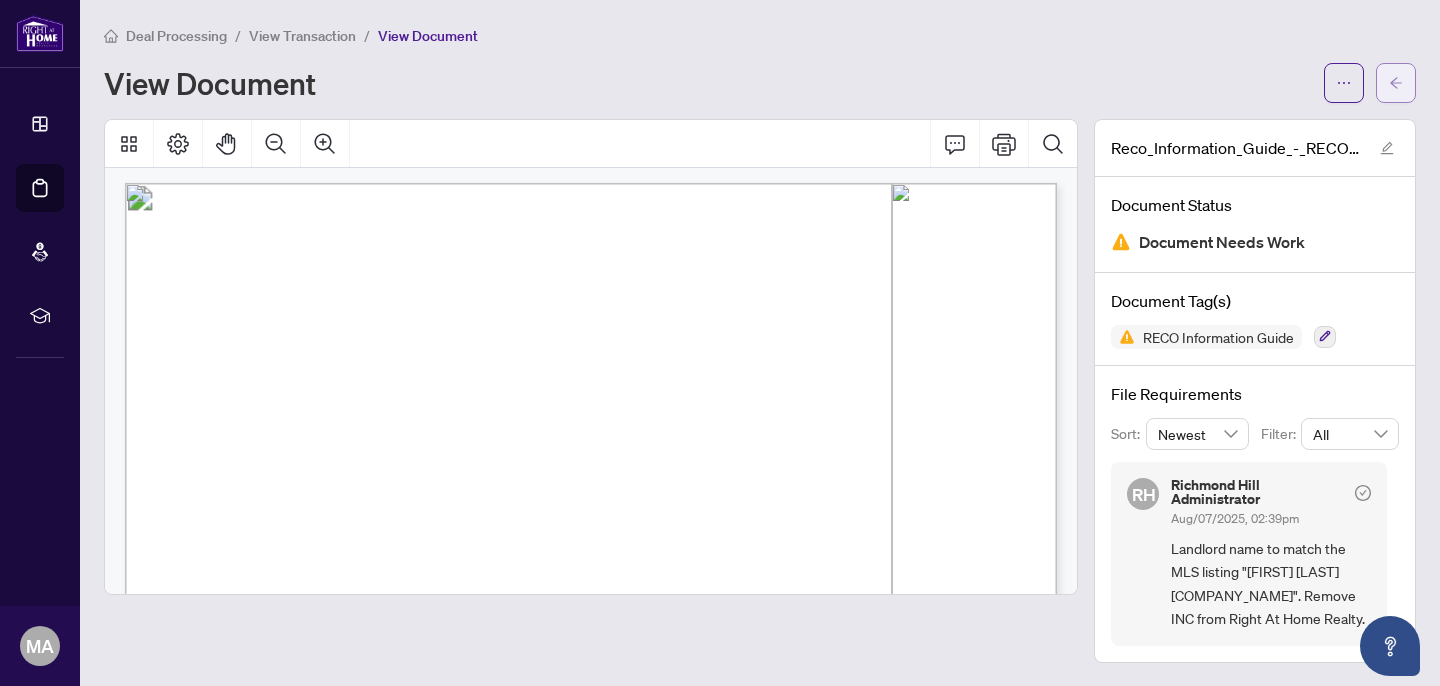click at bounding box center [1396, 83] 